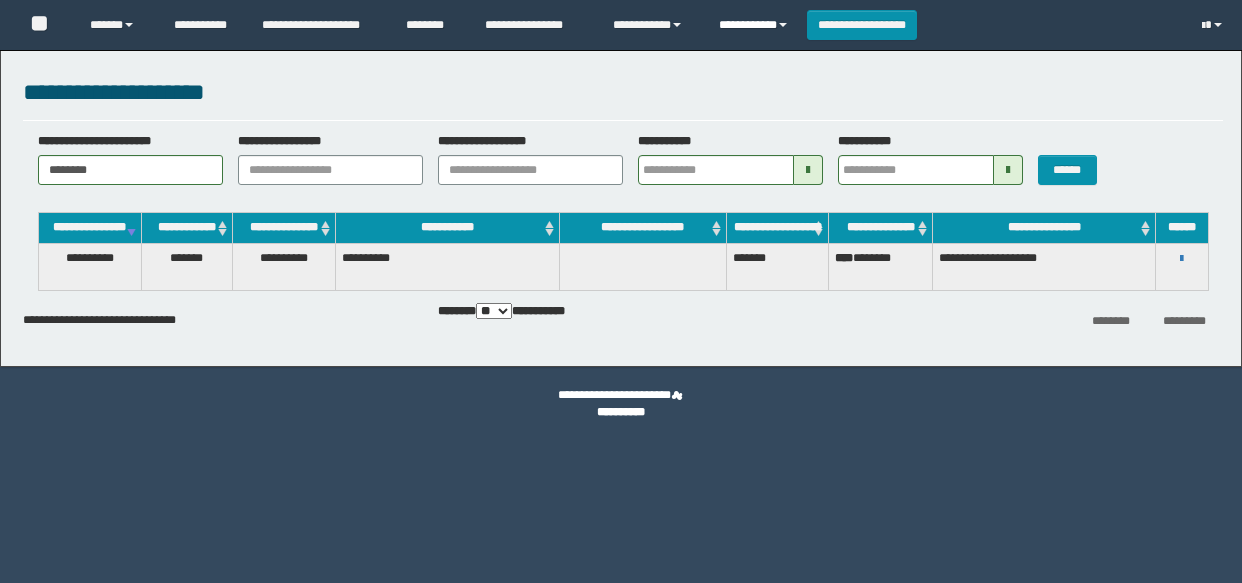 scroll, scrollTop: 0, scrollLeft: 0, axis: both 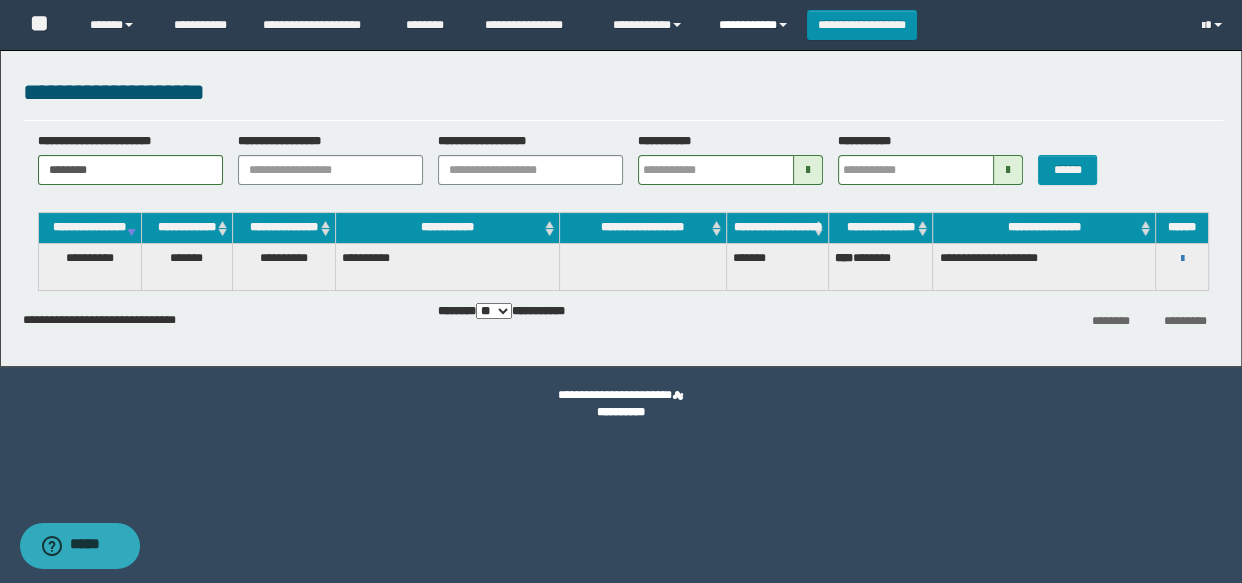 click on "**********" at bounding box center [755, 25] 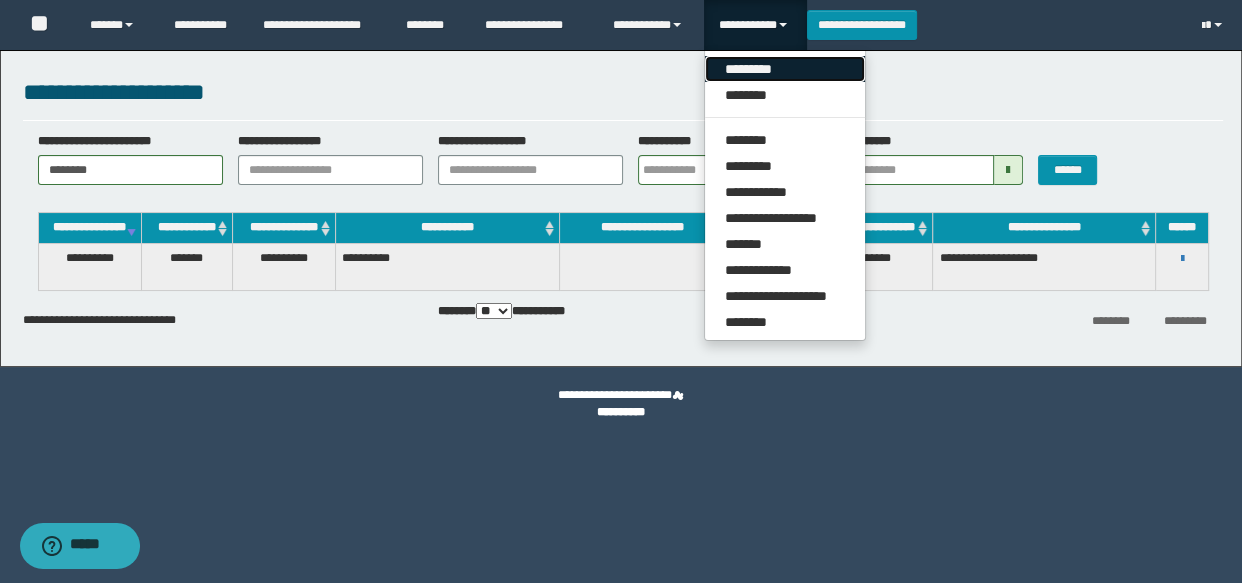 click on "*********" at bounding box center (785, 69) 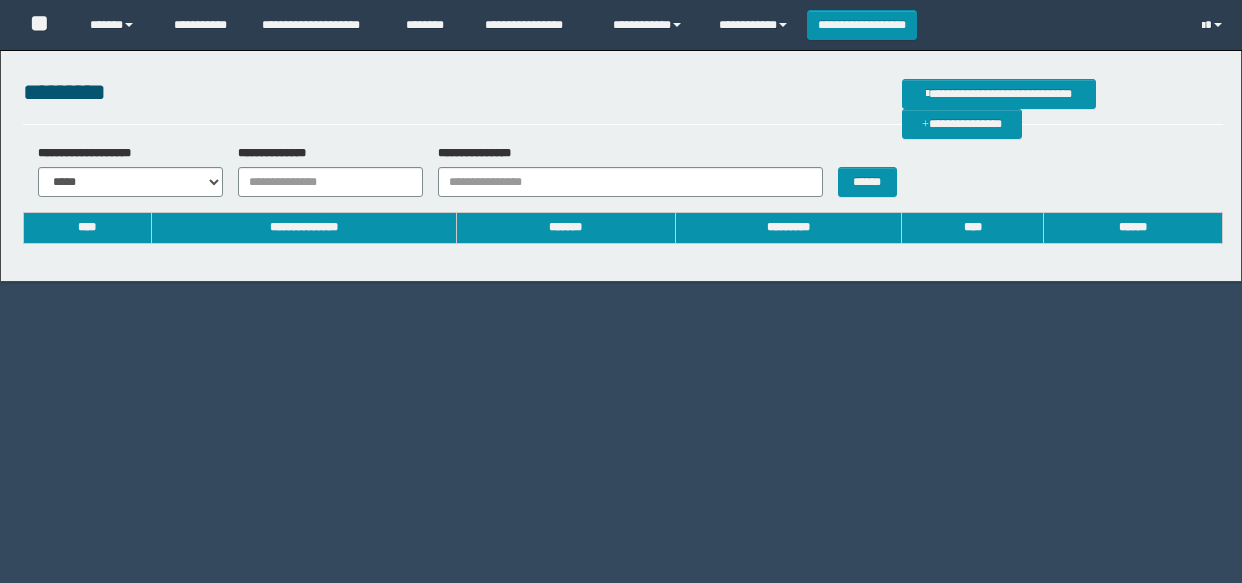 scroll, scrollTop: 0, scrollLeft: 0, axis: both 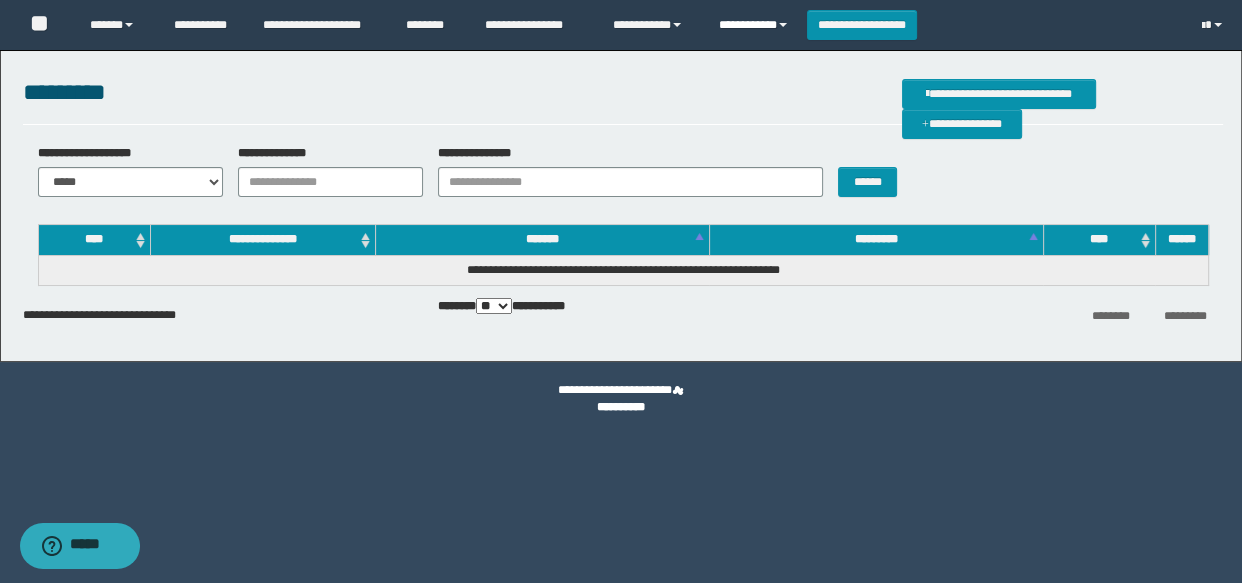 click on "**********" at bounding box center [755, 25] 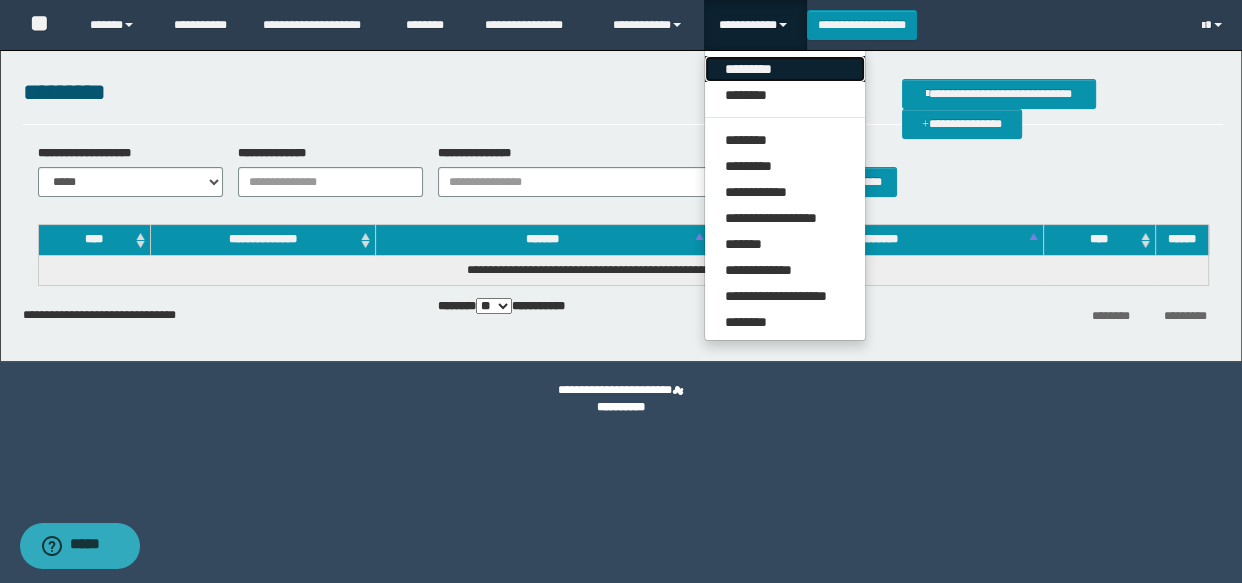 click on "*********" at bounding box center (785, 69) 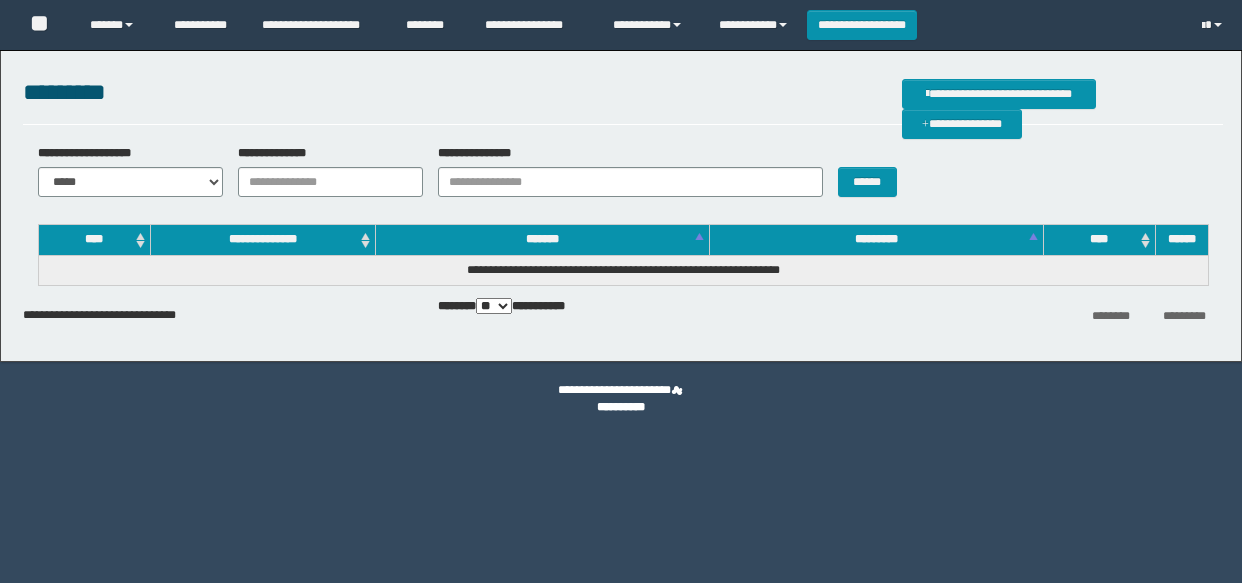 scroll, scrollTop: 0, scrollLeft: 0, axis: both 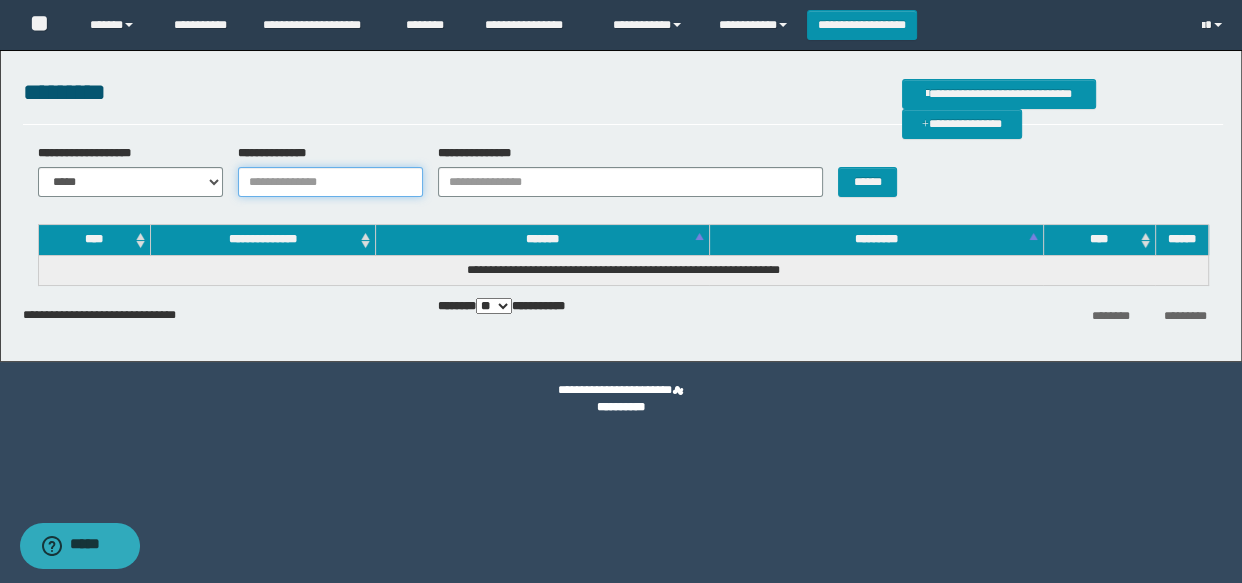 click on "**********" at bounding box center [330, 182] 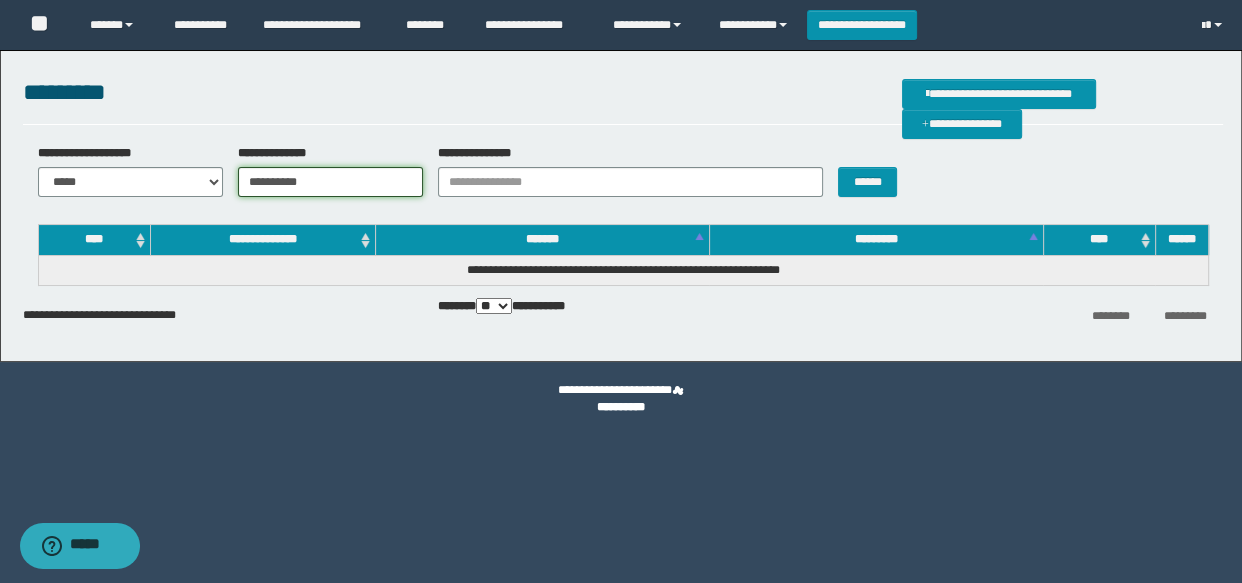 type on "**********" 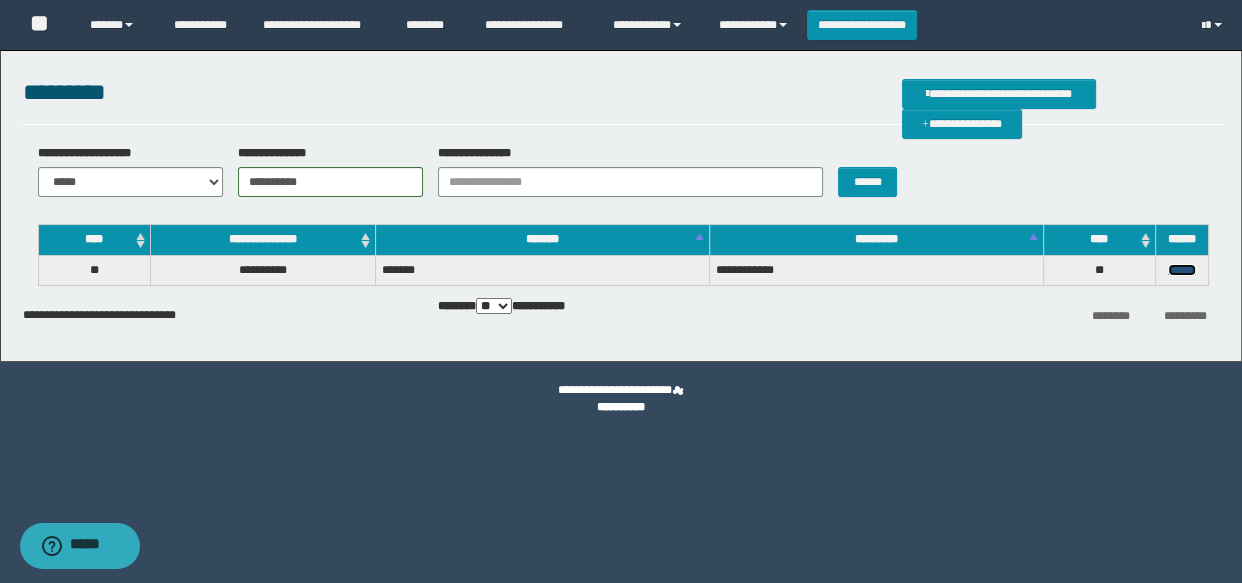click on "******" at bounding box center [1182, 270] 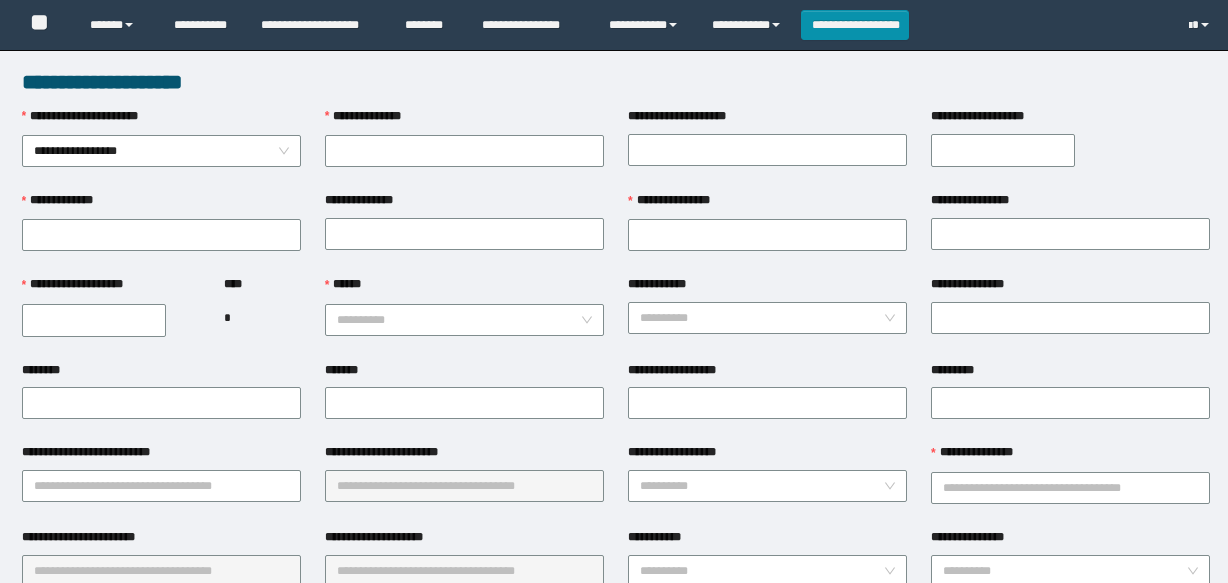 scroll, scrollTop: 0, scrollLeft: 0, axis: both 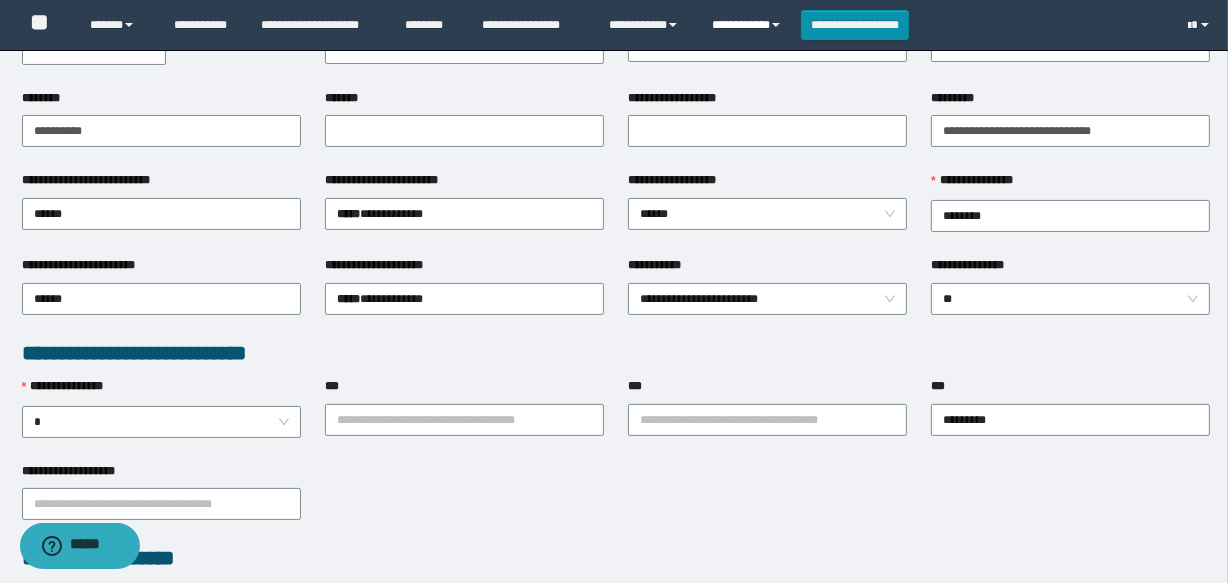 click on "**********" at bounding box center (749, 25) 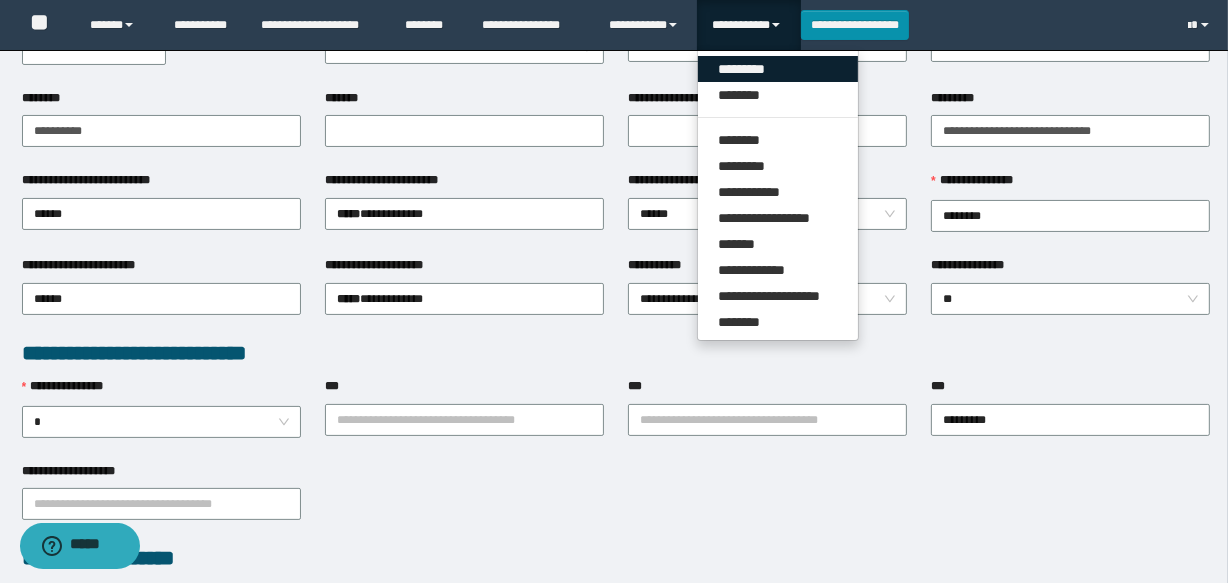 click on "*********" at bounding box center [778, 69] 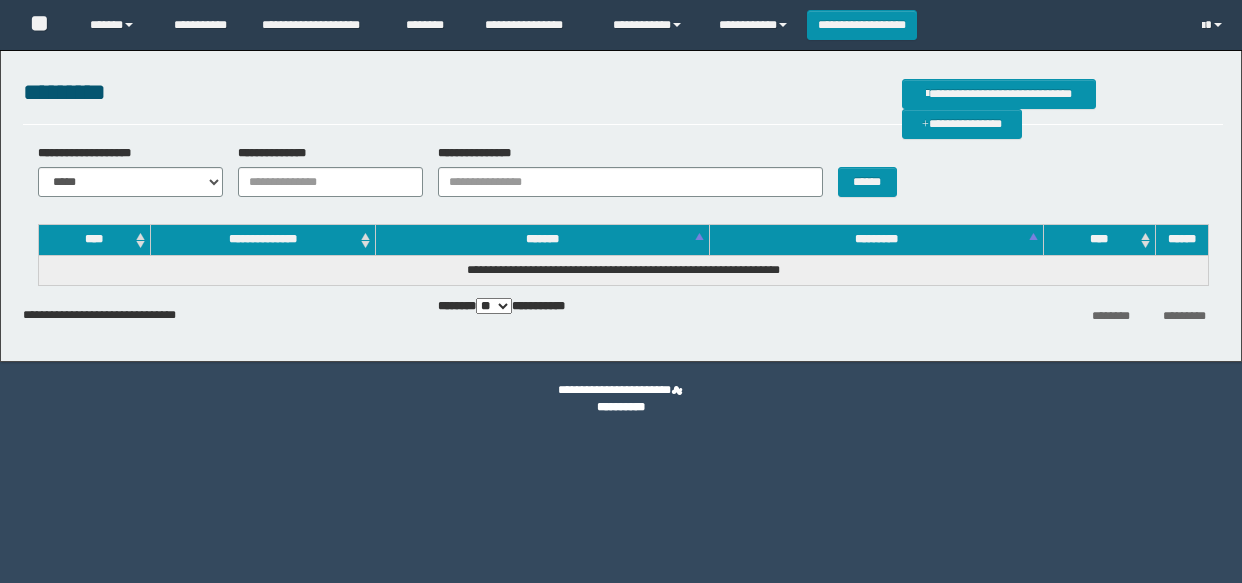 scroll, scrollTop: 0, scrollLeft: 0, axis: both 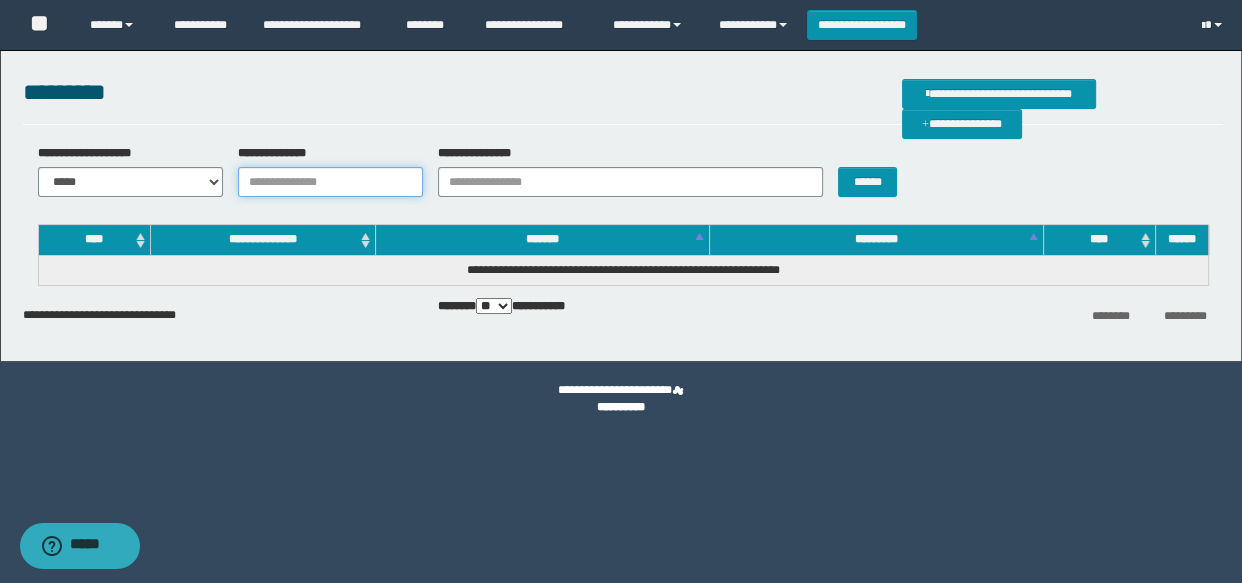 click on "**********" at bounding box center (330, 182) 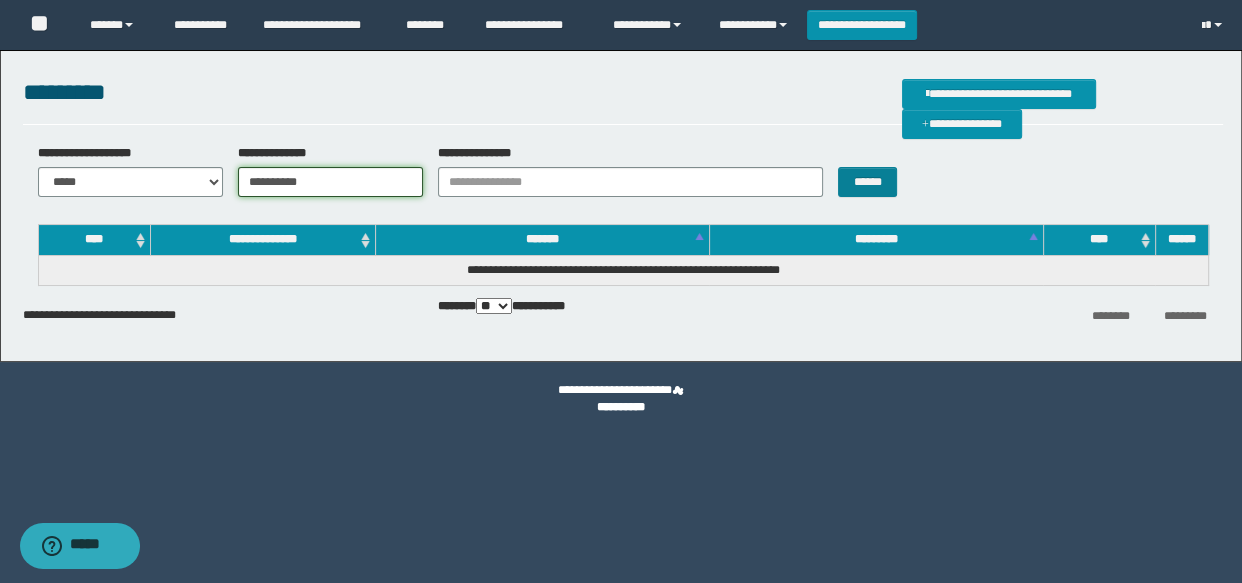 type on "**********" 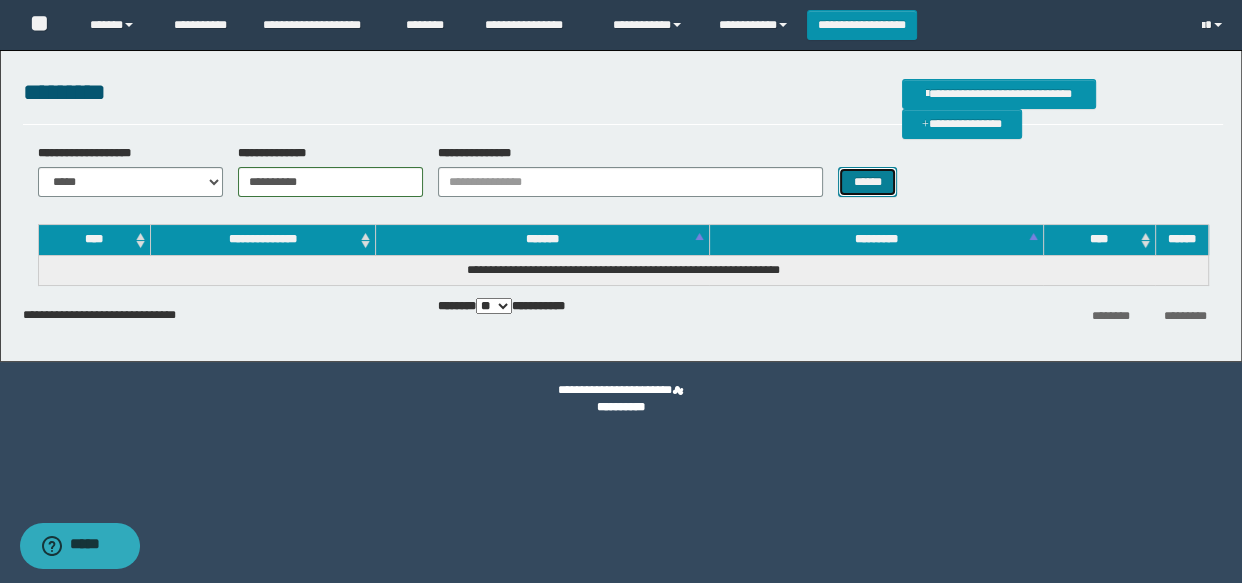 click on "******" at bounding box center [867, 182] 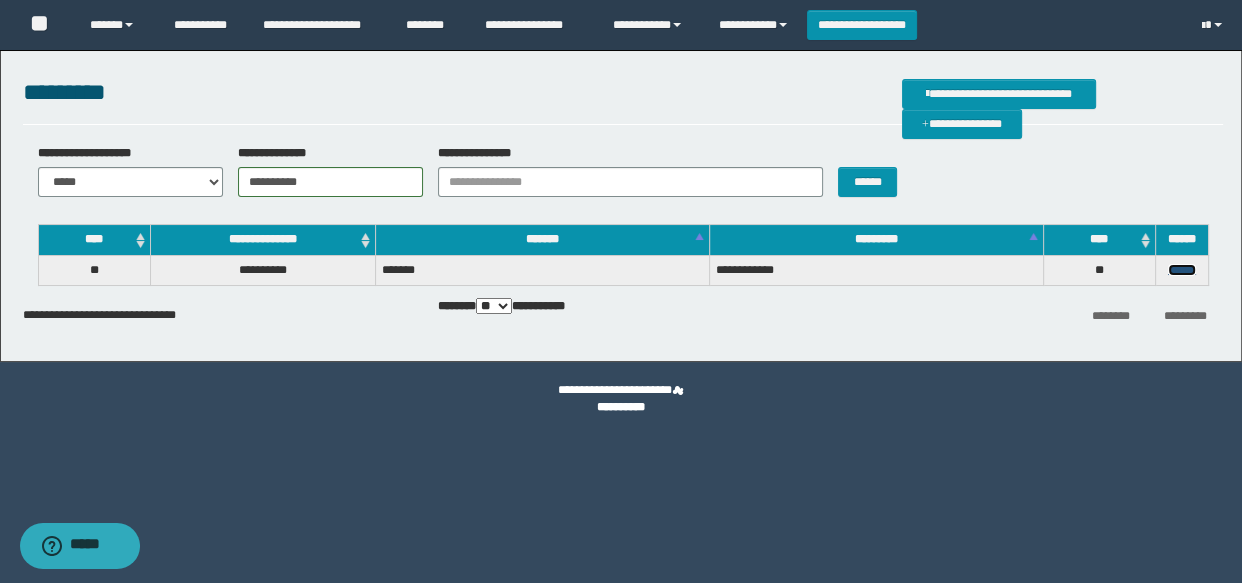 click on "******" at bounding box center [1182, 270] 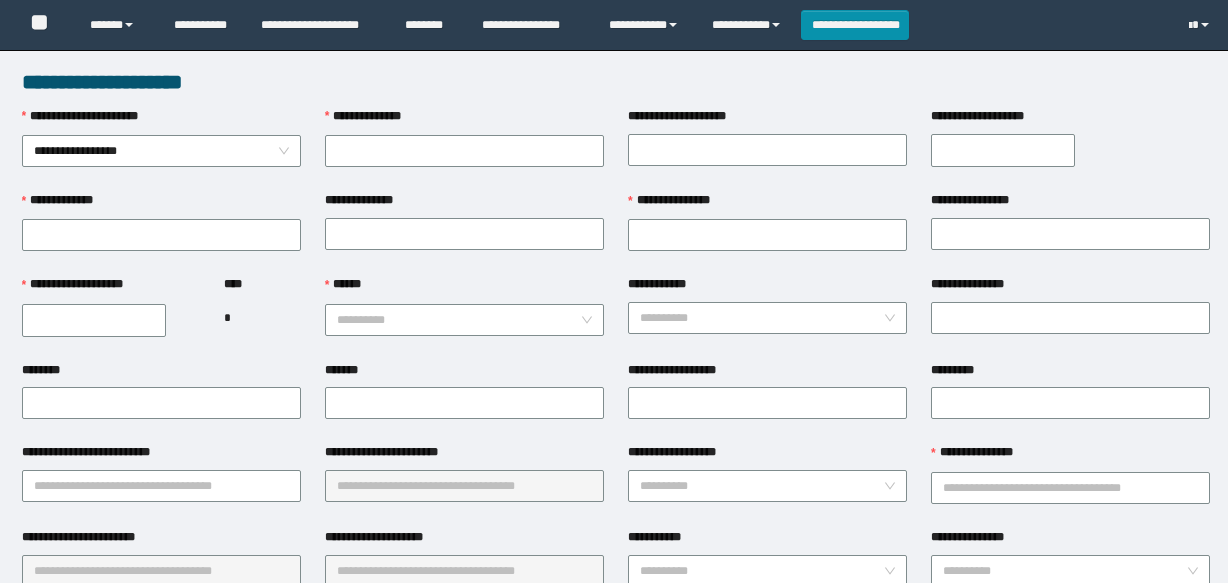 scroll, scrollTop: 0, scrollLeft: 0, axis: both 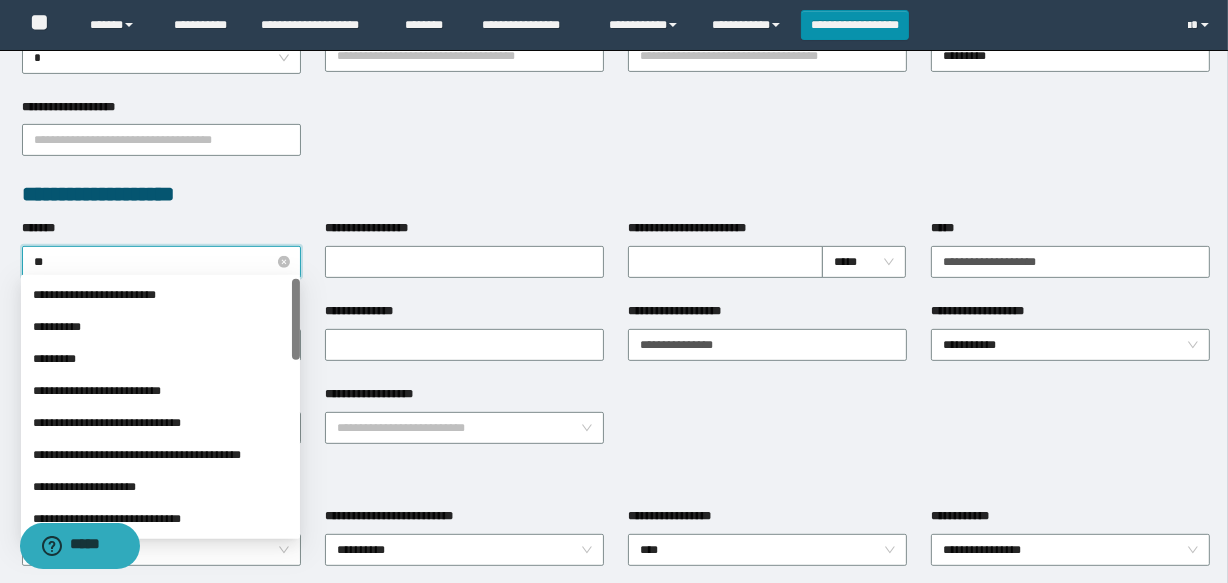type on "***" 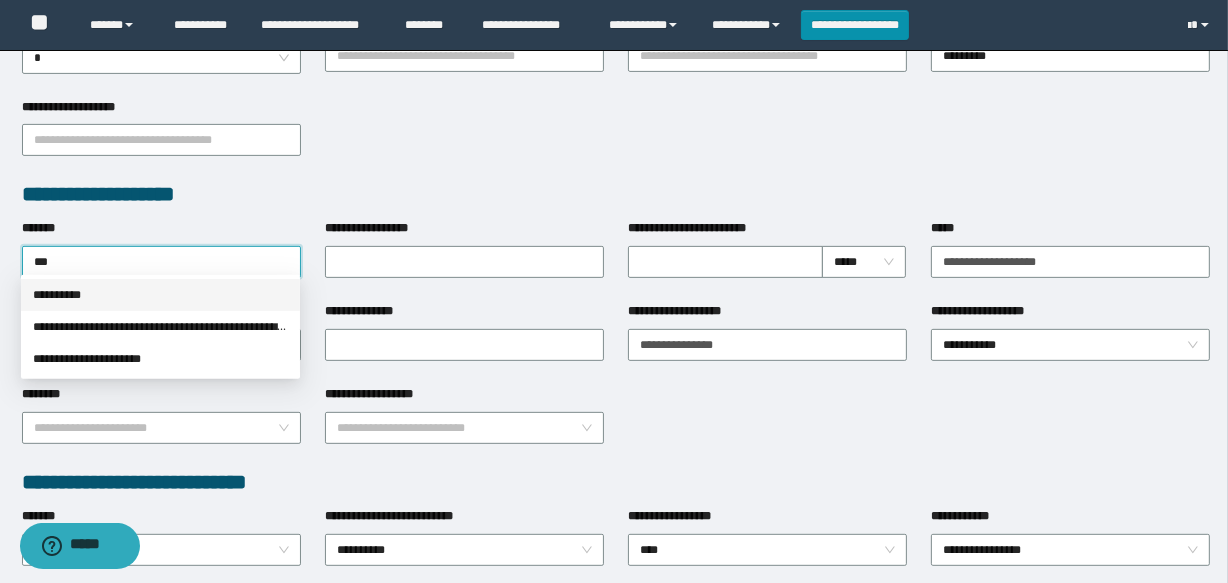 click on "**********" at bounding box center (160, 295) 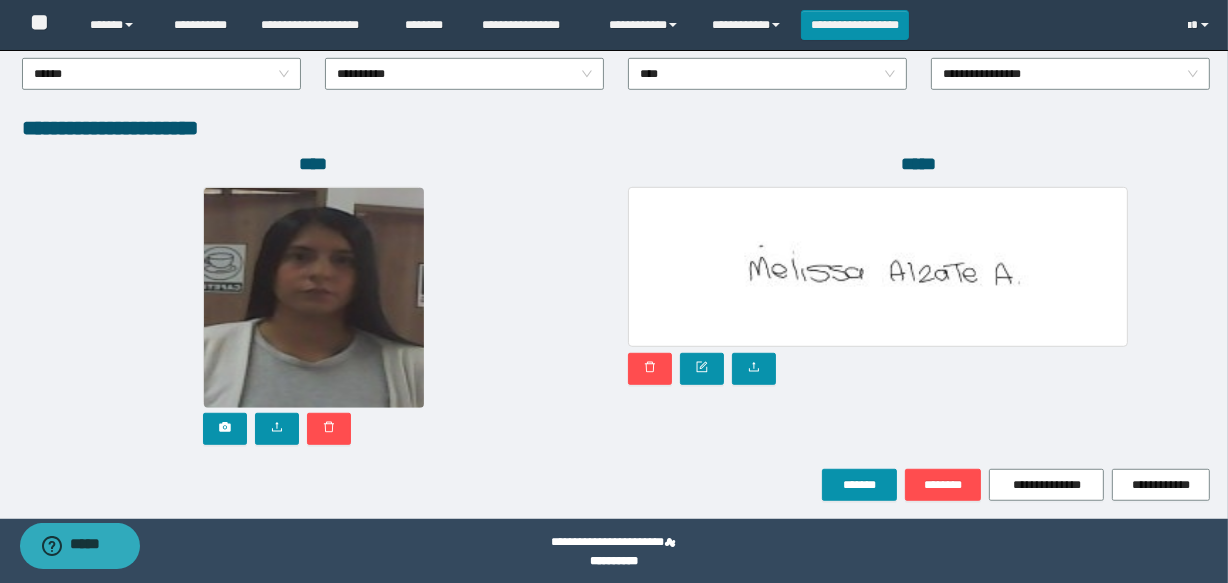 scroll, scrollTop: 1120, scrollLeft: 0, axis: vertical 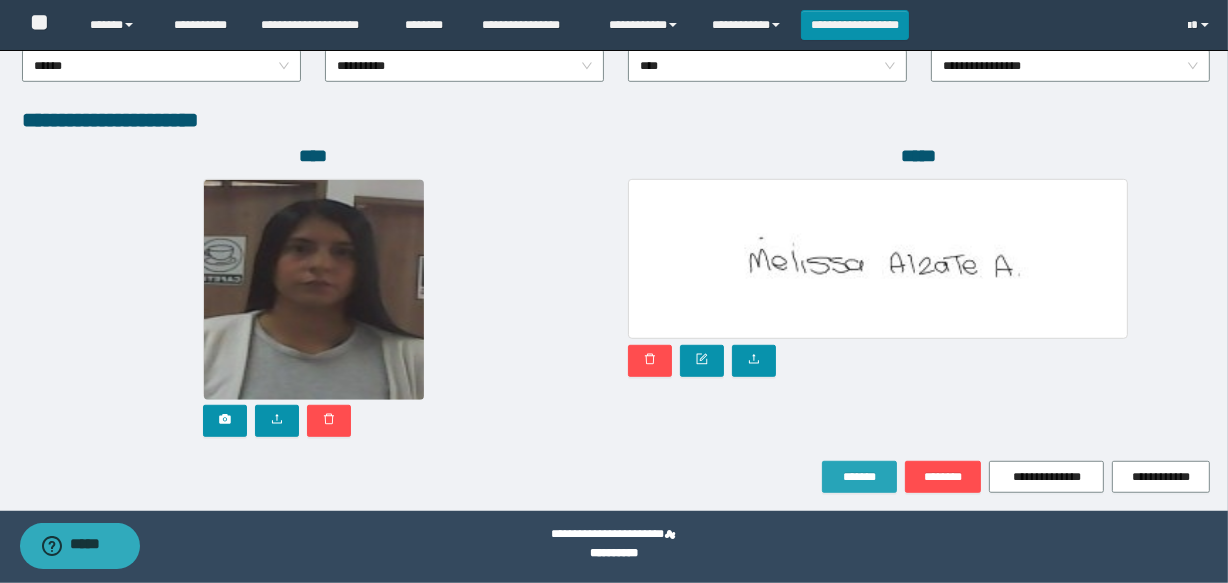 click on "*******" at bounding box center (859, 477) 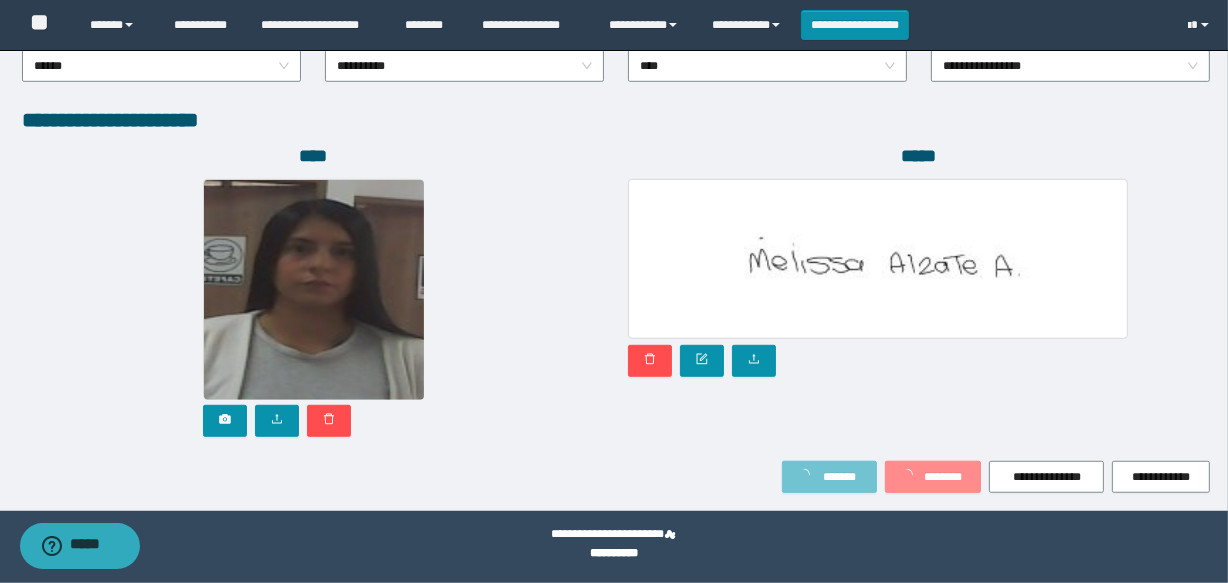 scroll, scrollTop: 1171, scrollLeft: 0, axis: vertical 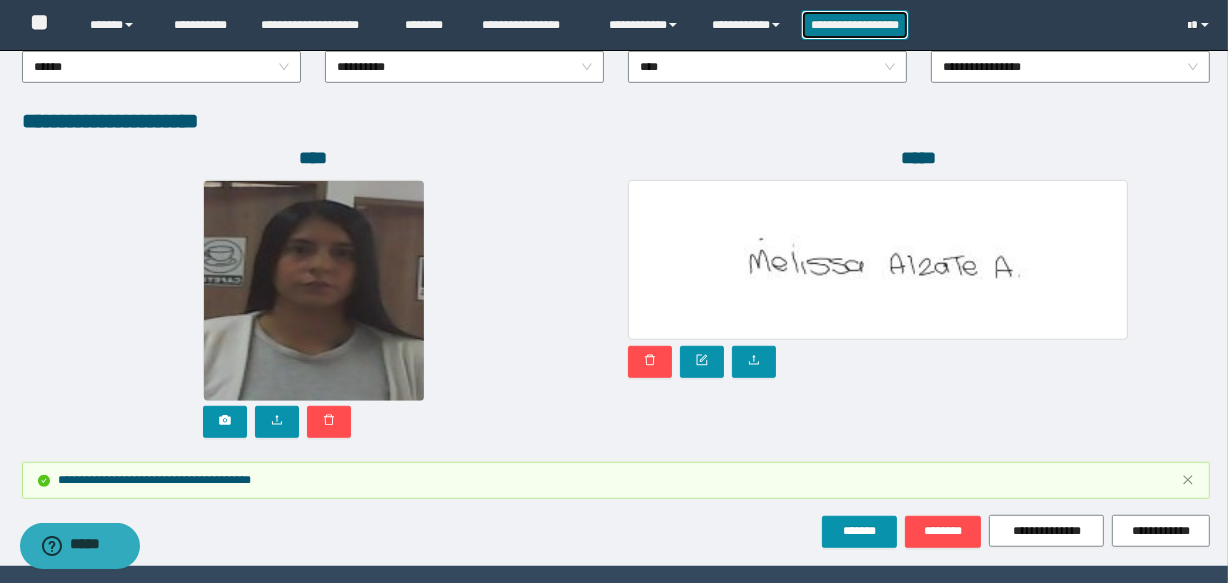 click on "**********" at bounding box center (855, 25) 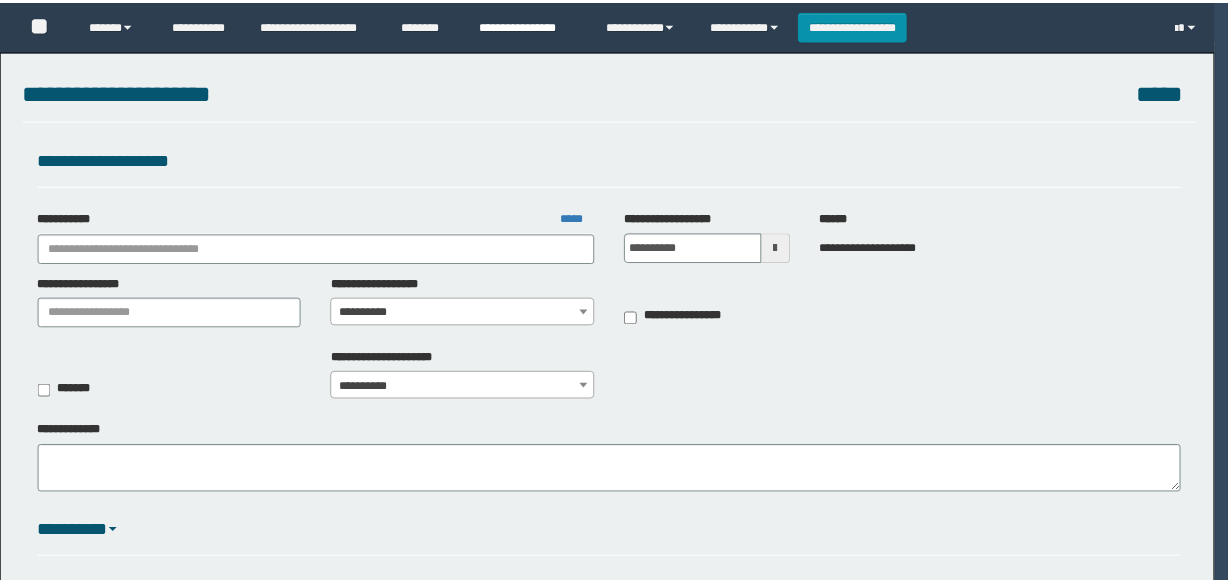 scroll, scrollTop: 0, scrollLeft: 0, axis: both 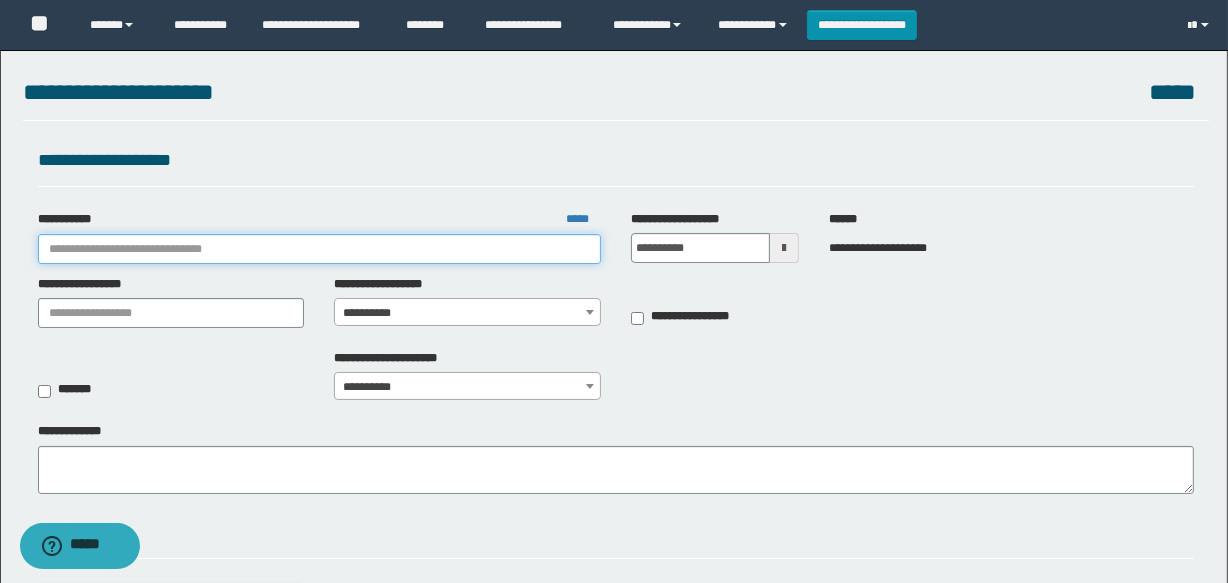 click on "**********" at bounding box center [319, 249] 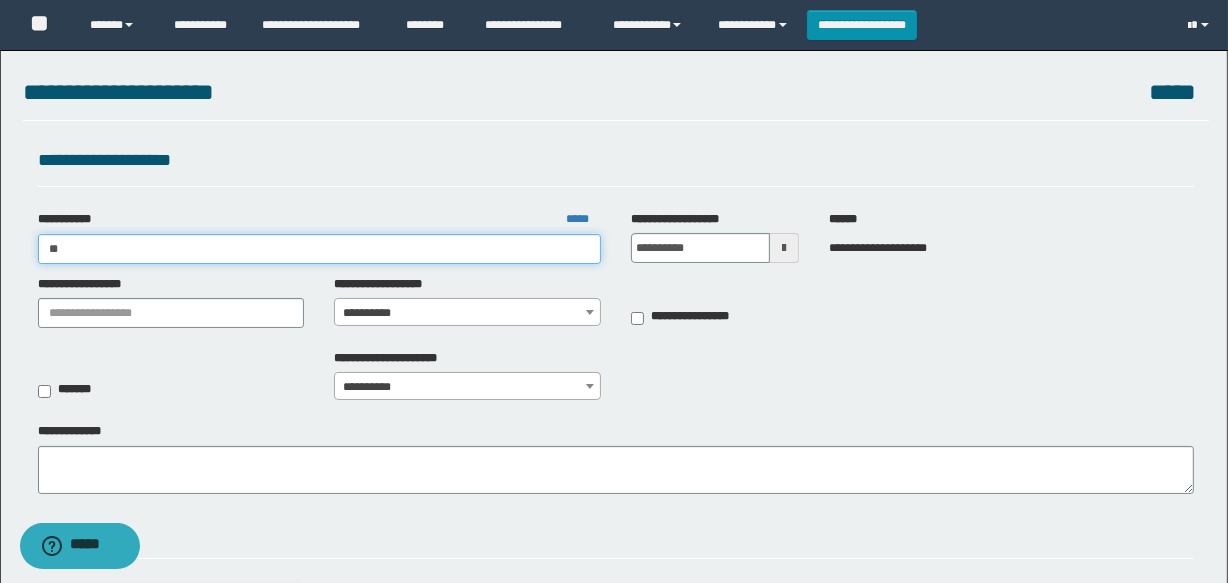 type on "***" 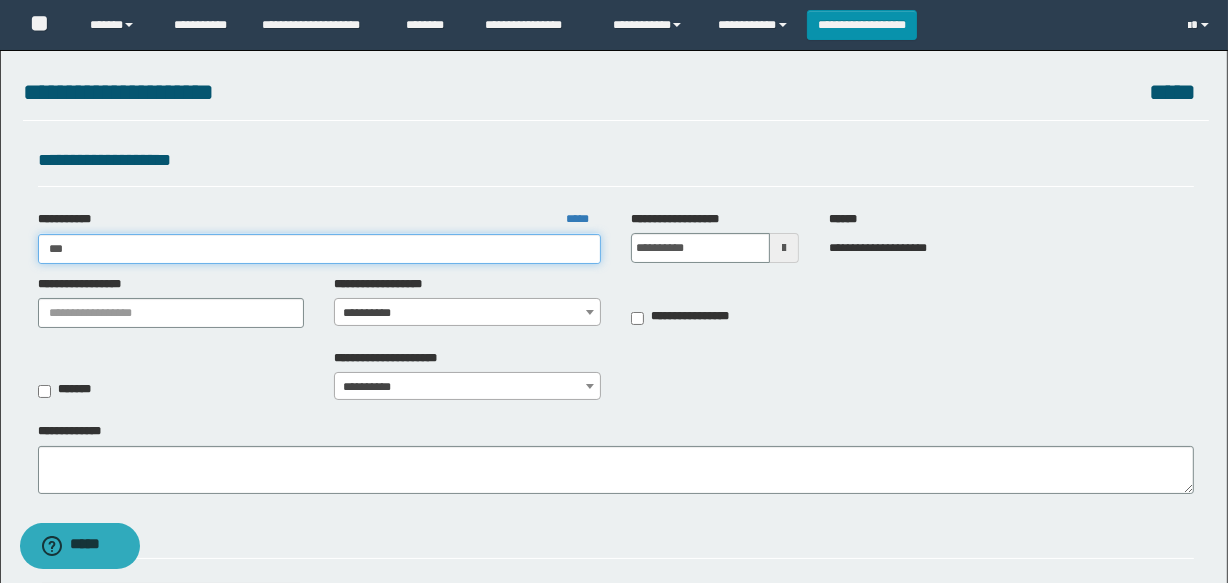type on "***" 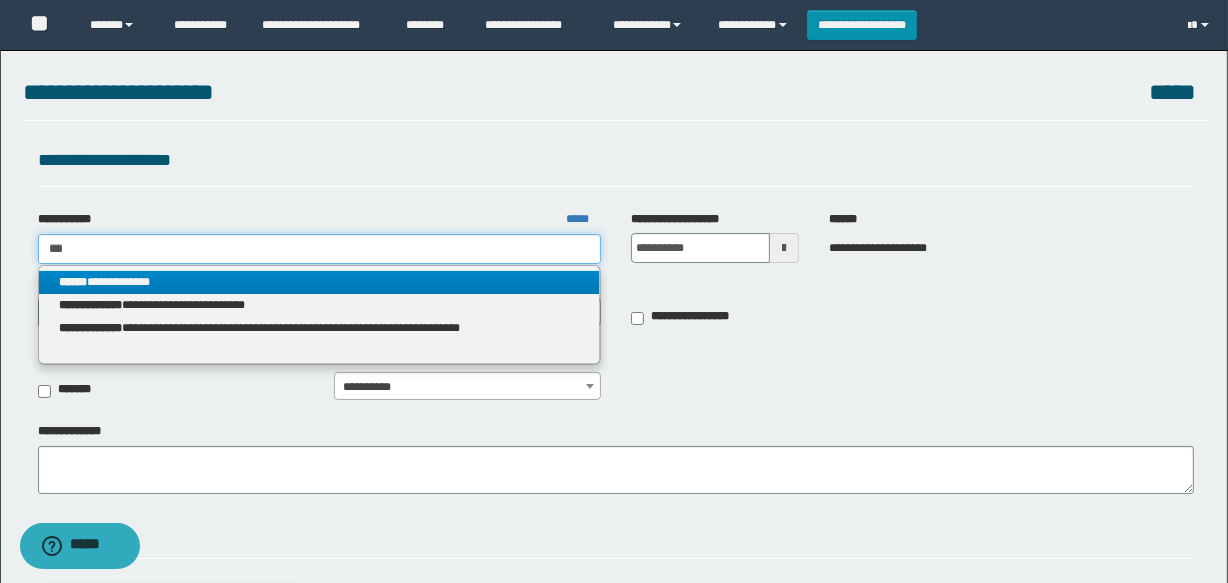 type on "***" 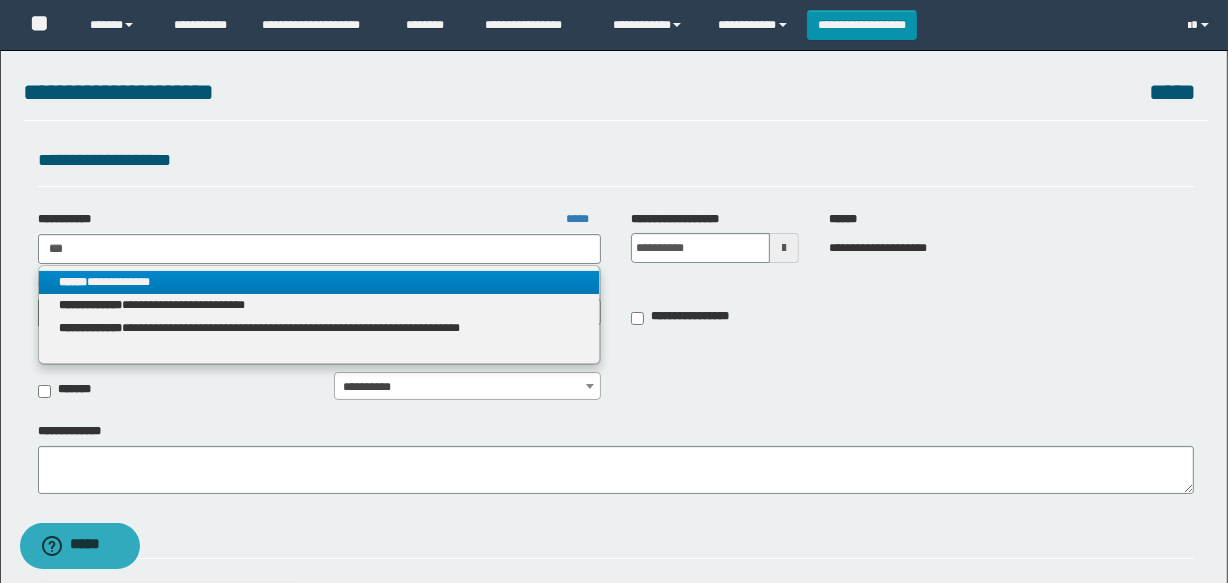 click on "**********" at bounding box center (319, 282) 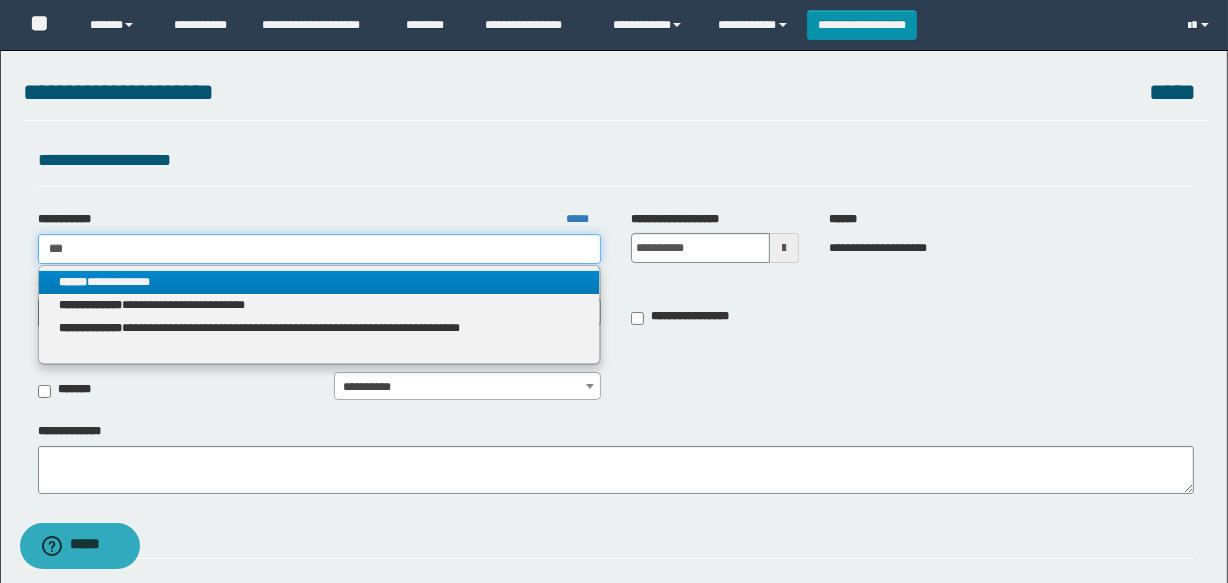 type 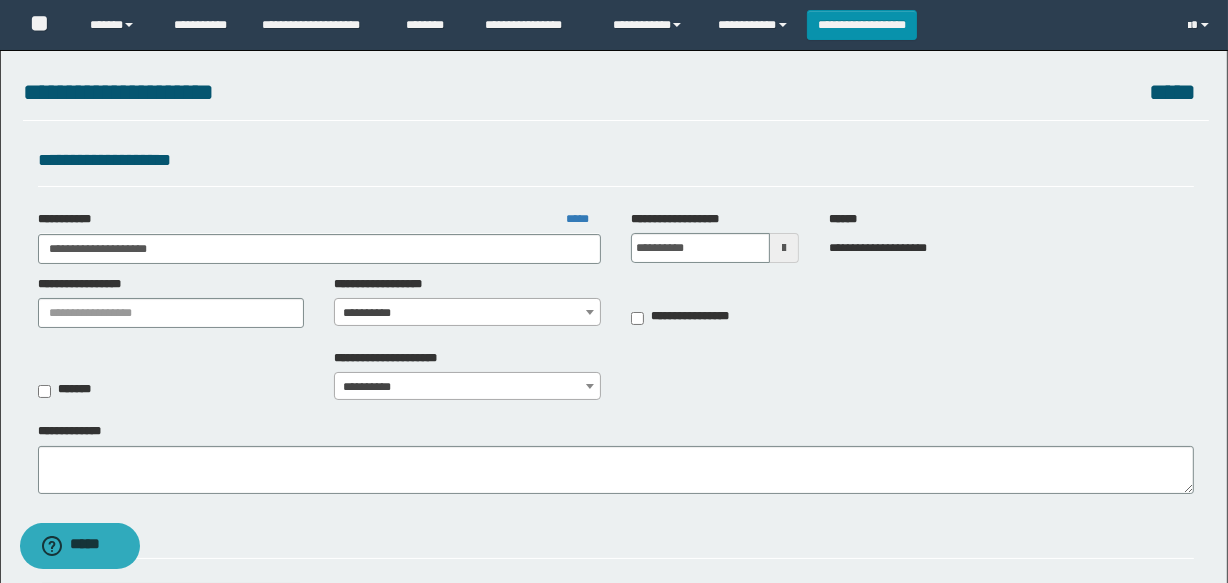 click on "**********" at bounding box center (467, 313) 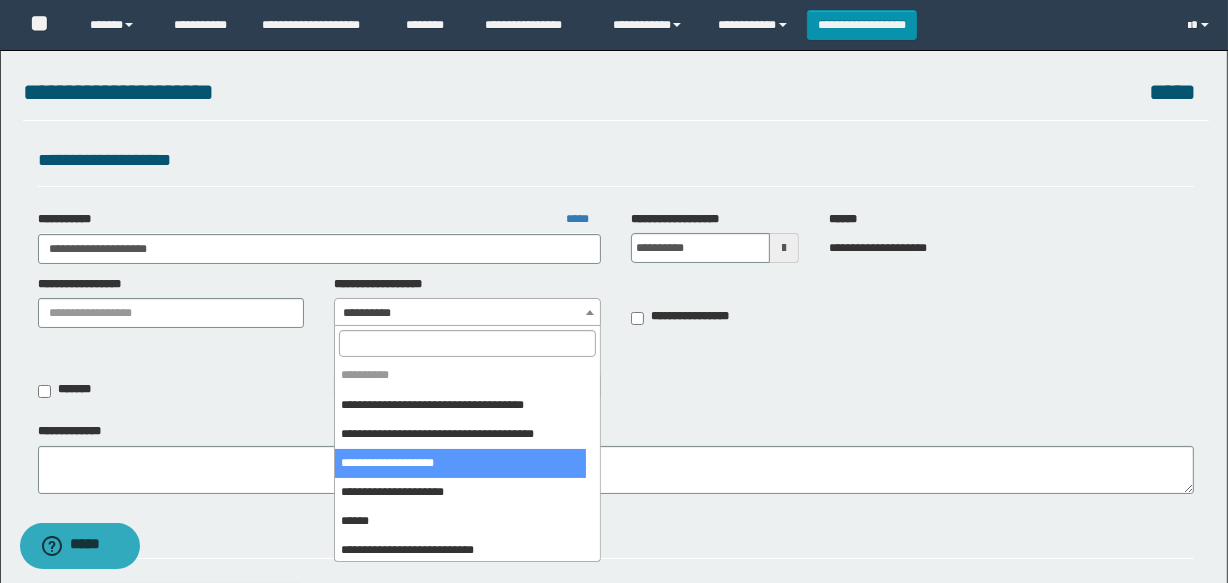 scroll, scrollTop: 90, scrollLeft: 0, axis: vertical 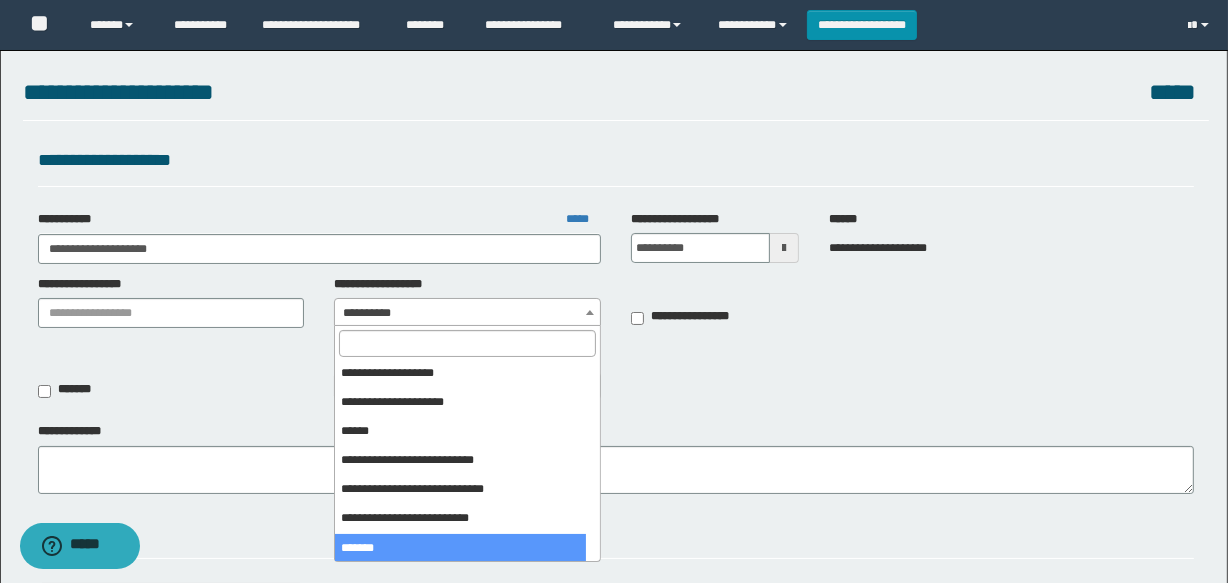 select on "***" 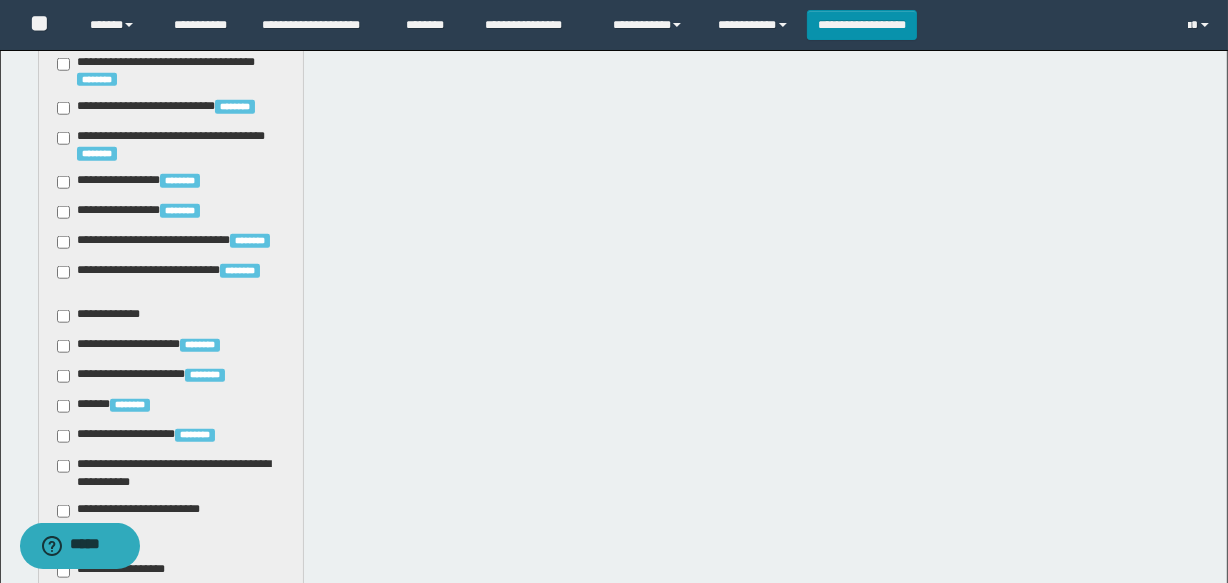 scroll, scrollTop: 1818, scrollLeft: 0, axis: vertical 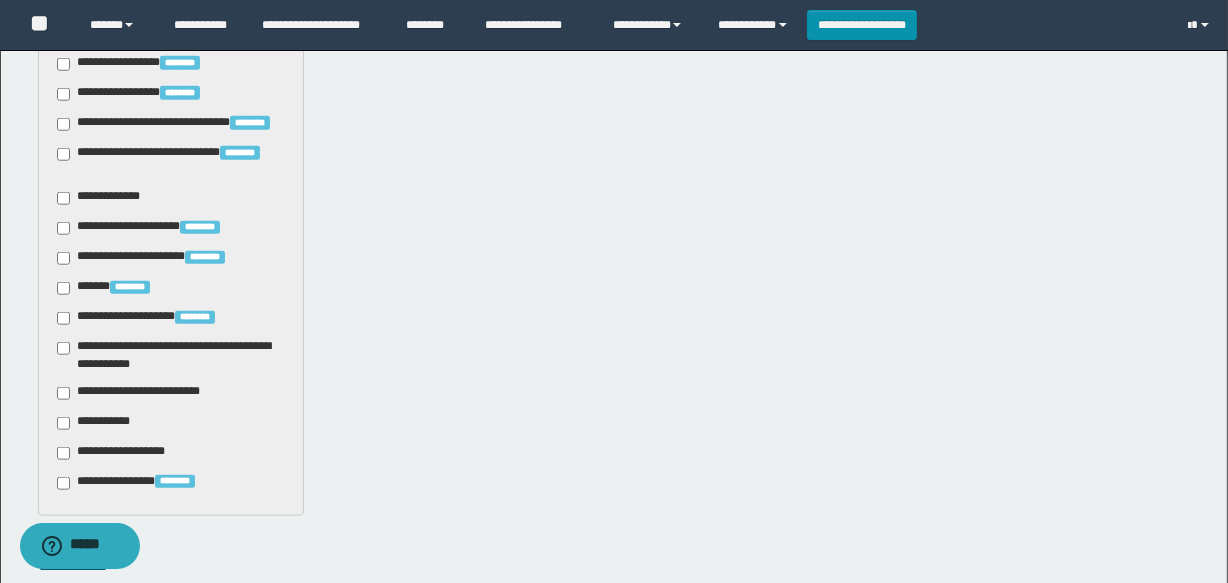 click on "**********" at bounding box center (143, 393) 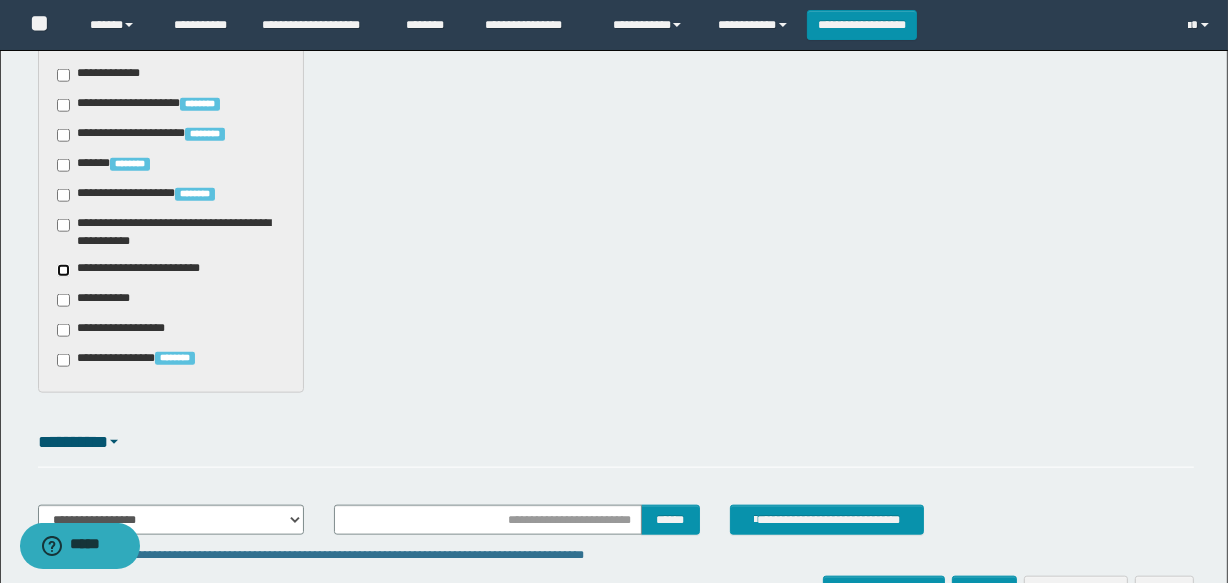 scroll, scrollTop: 2069, scrollLeft: 0, axis: vertical 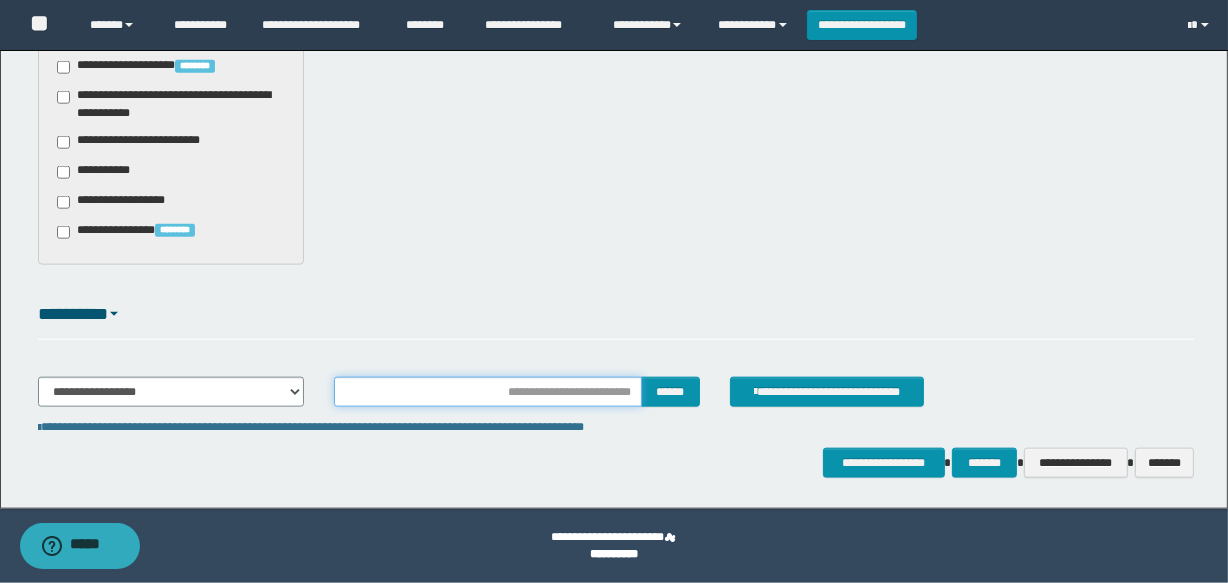 click at bounding box center (487, 392) 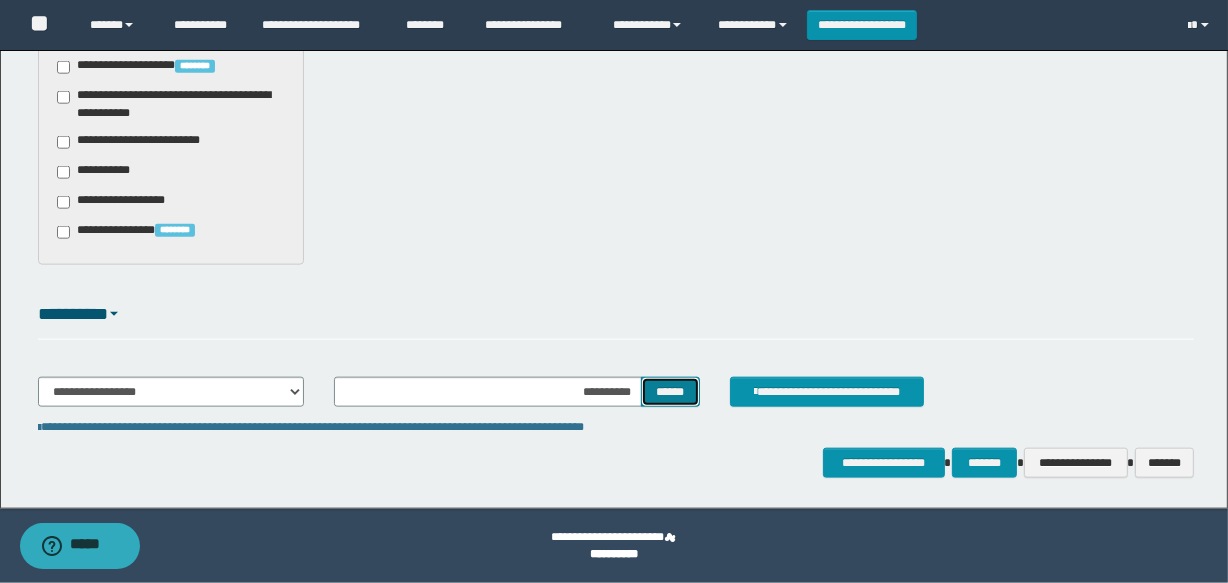 click on "******" at bounding box center (670, 392) 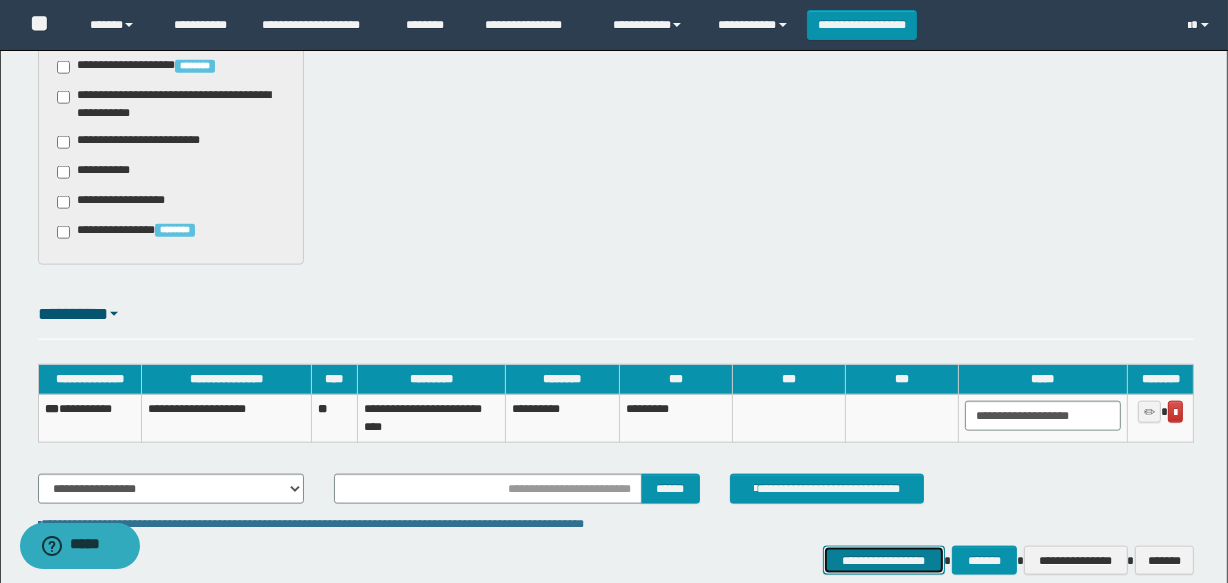 click on "**********" at bounding box center [884, 561] 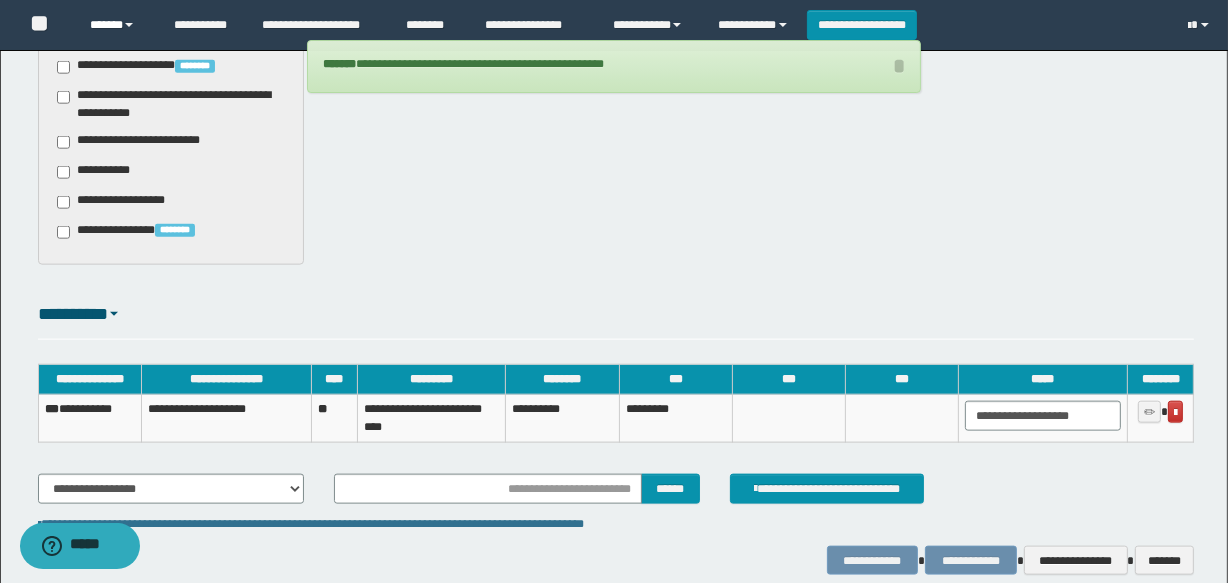 click on "******" at bounding box center (117, 25) 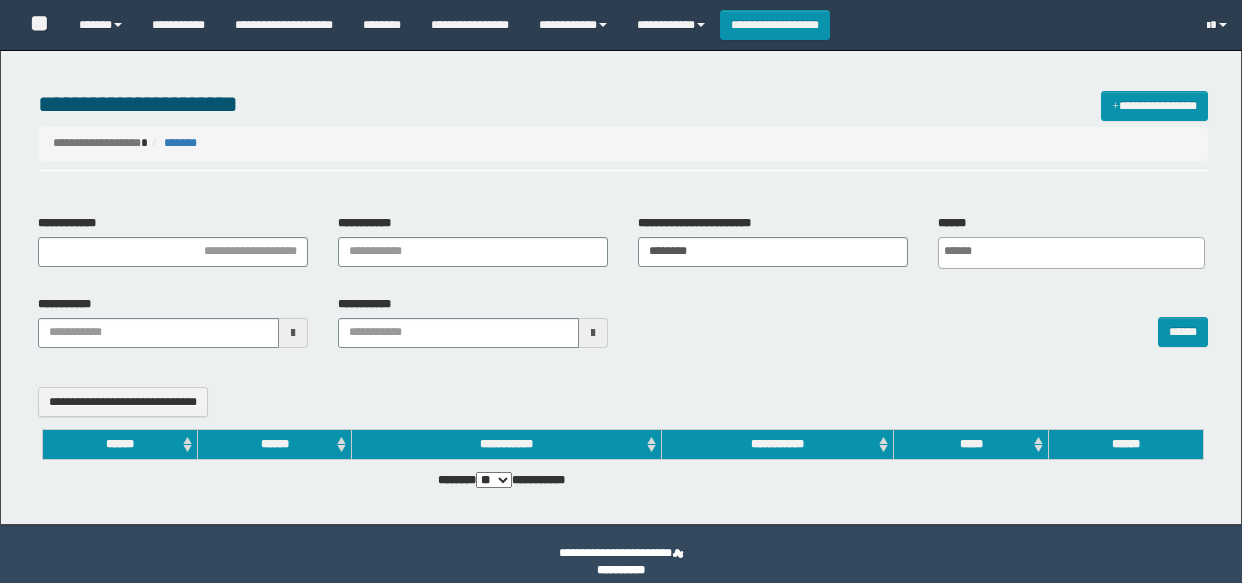 select 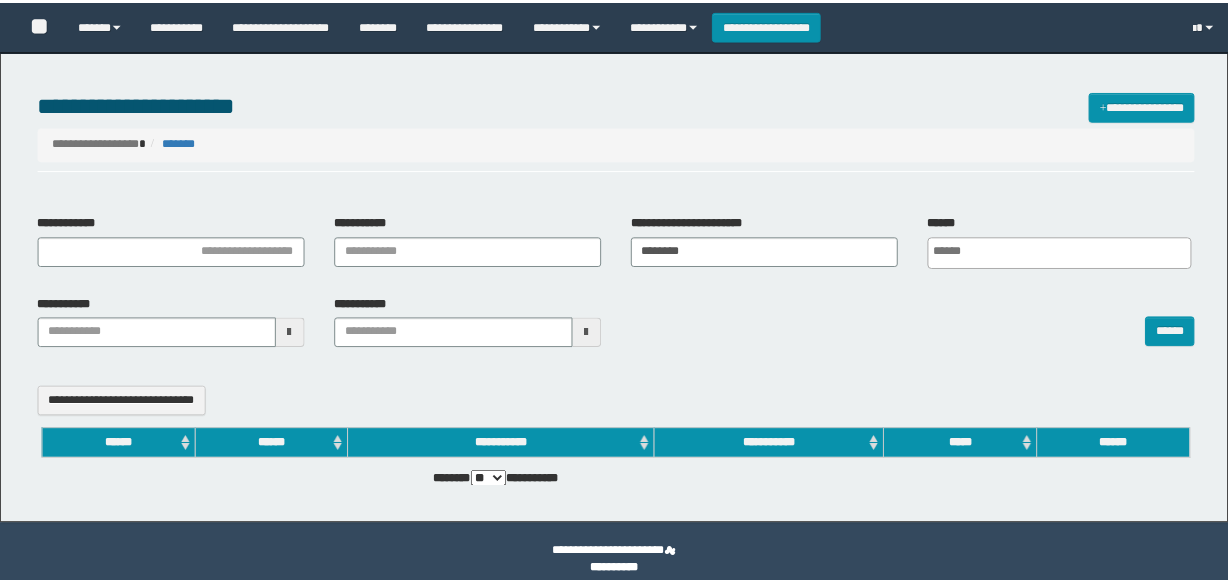 scroll, scrollTop: 0, scrollLeft: 0, axis: both 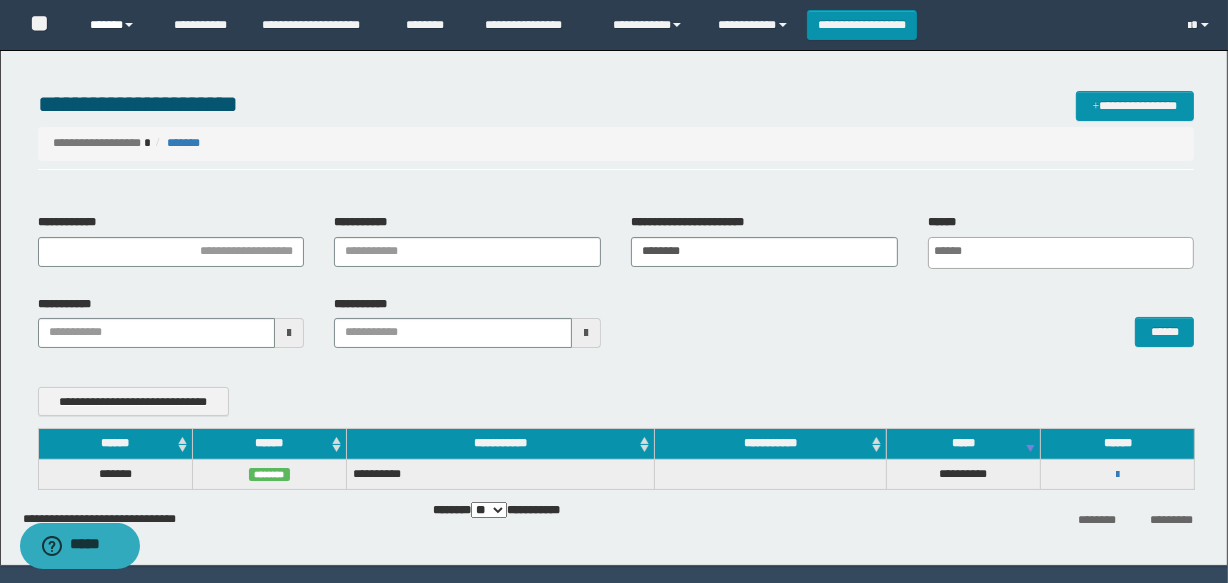 click at bounding box center (129, 25) 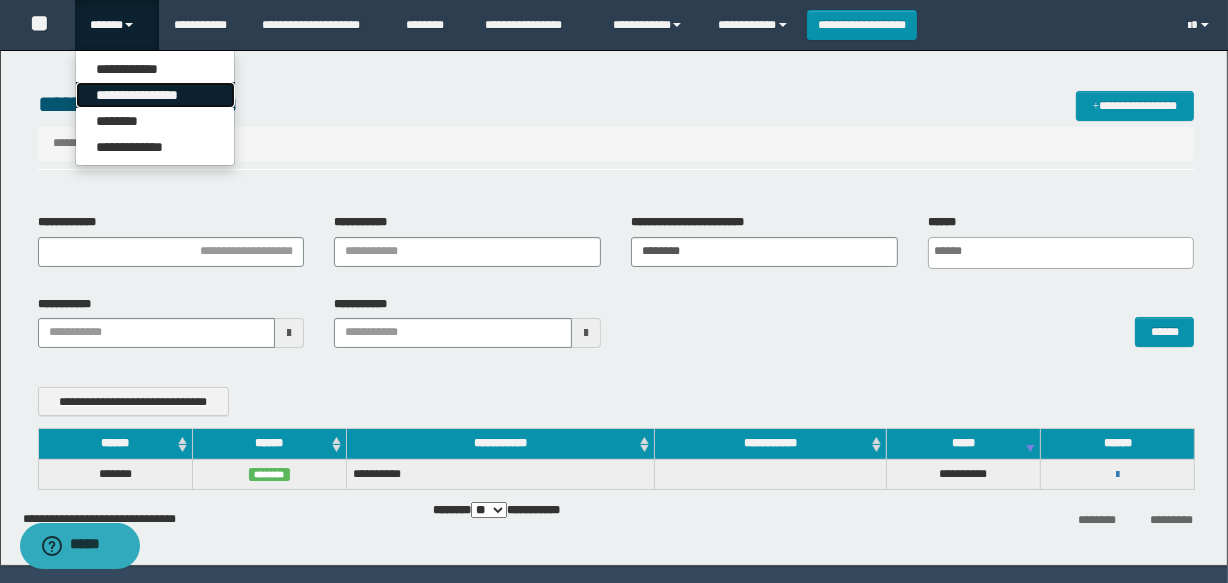 click on "**********" at bounding box center [155, 95] 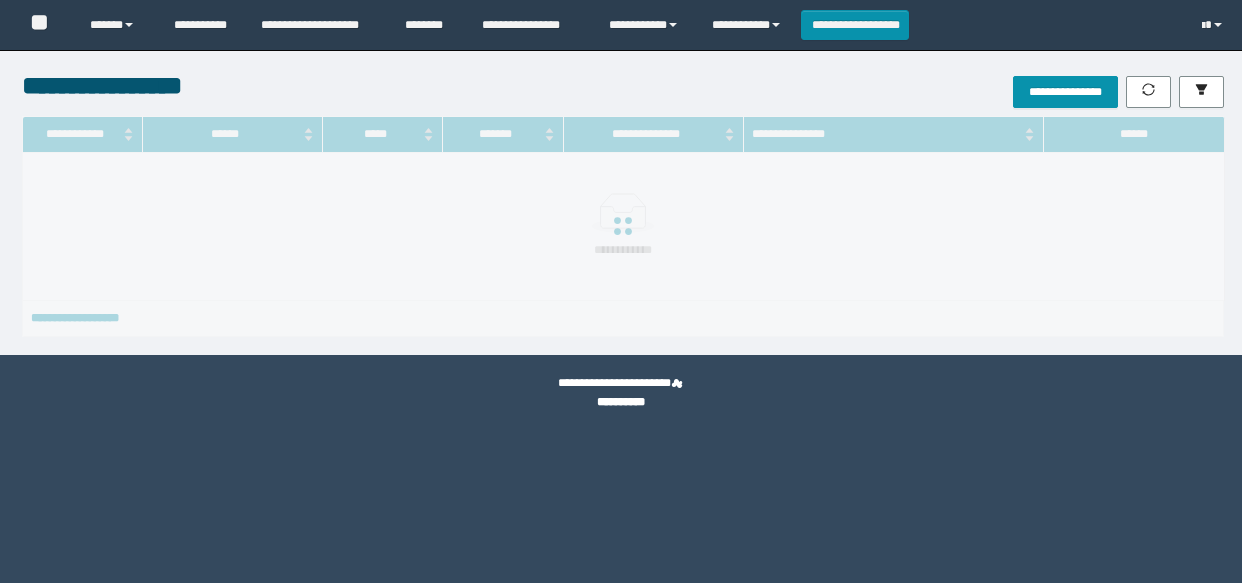 scroll, scrollTop: 0, scrollLeft: 0, axis: both 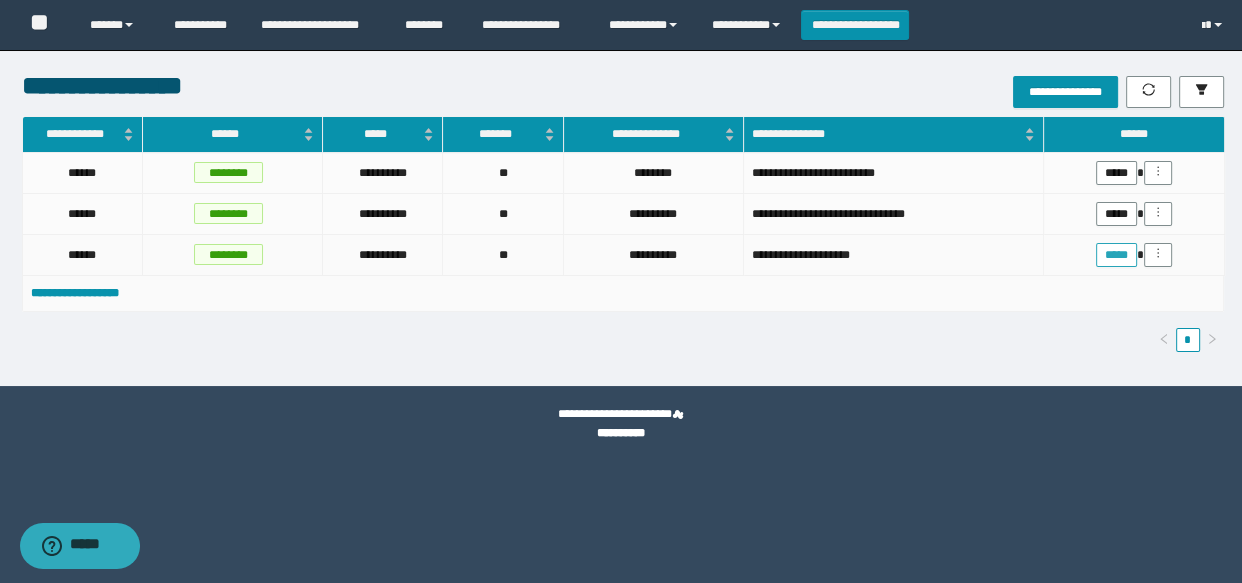 click on "*****" at bounding box center (1116, 255) 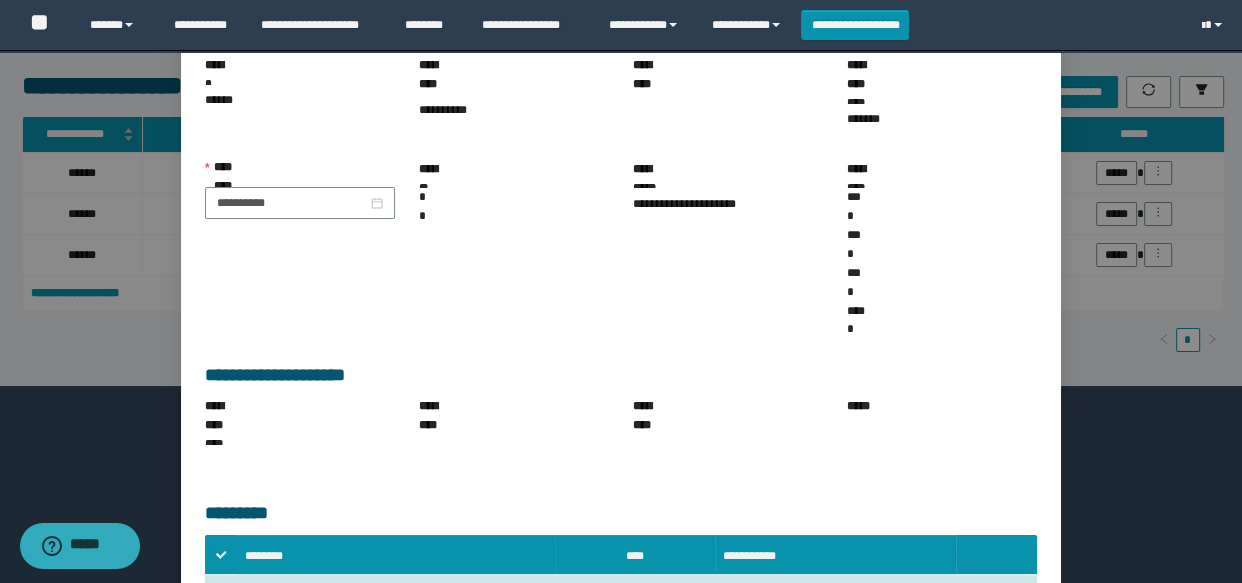 scroll, scrollTop: 363, scrollLeft: 0, axis: vertical 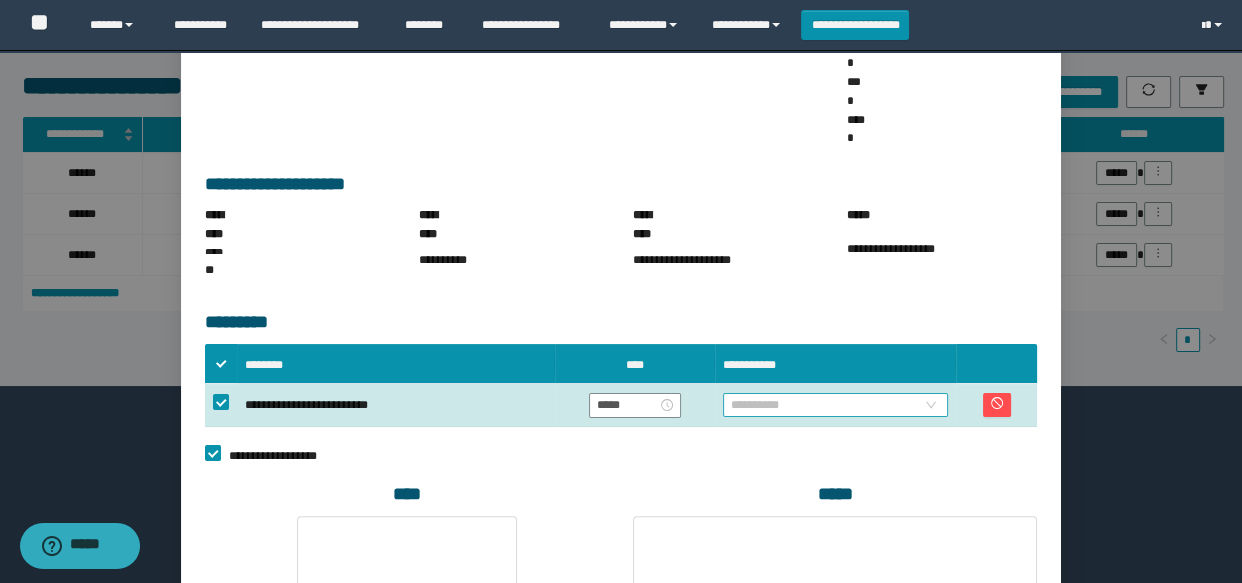 click on "**********" at bounding box center [836, 405] 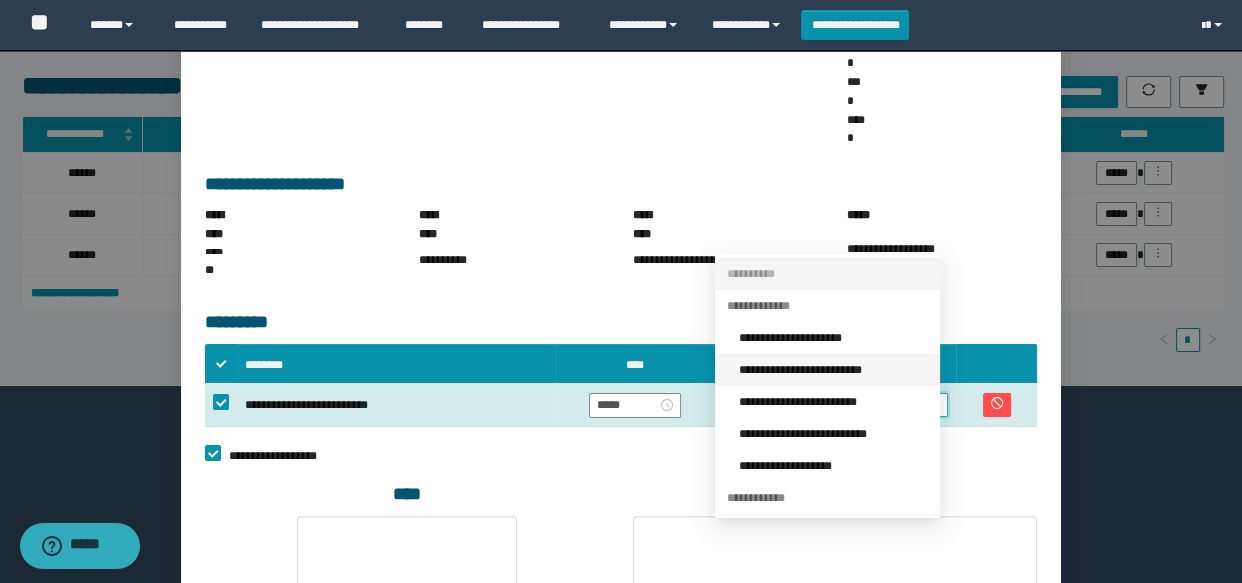 click on "**********" at bounding box center [833, 370] 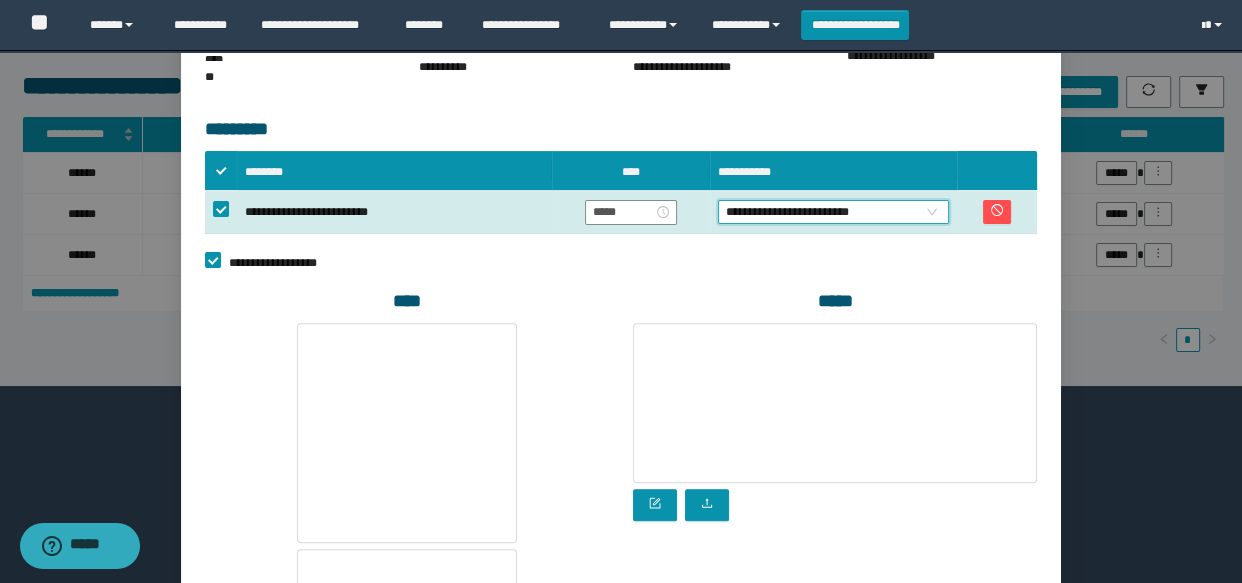 scroll, scrollTop: 737, scrollLeft: 0, axis: vertical 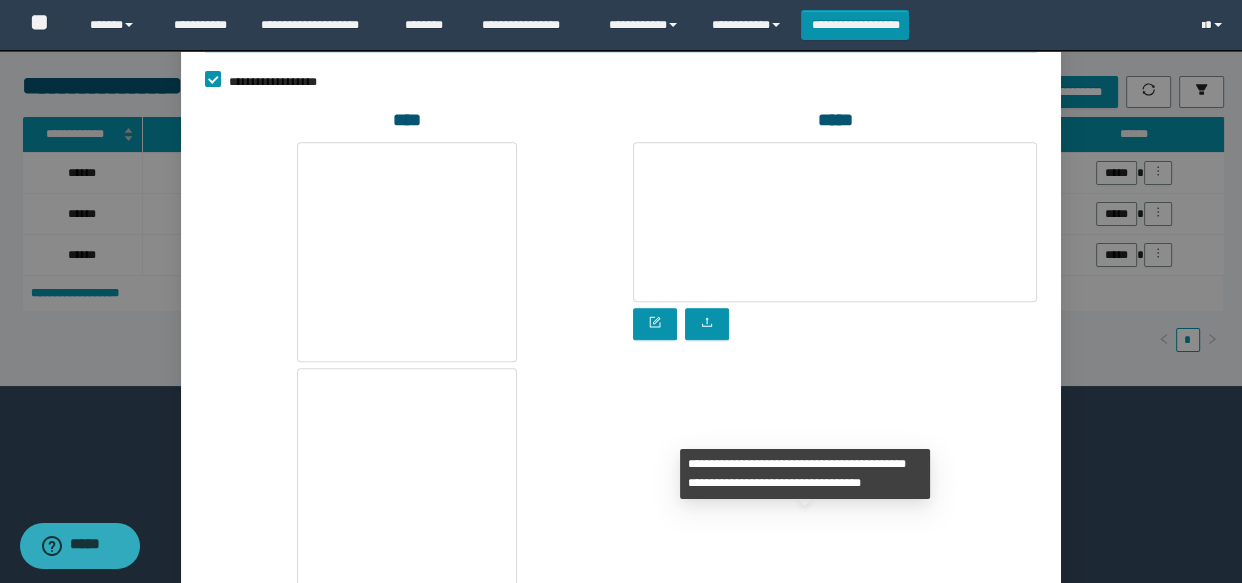 click on "**********" at bounding box center (915, 694) 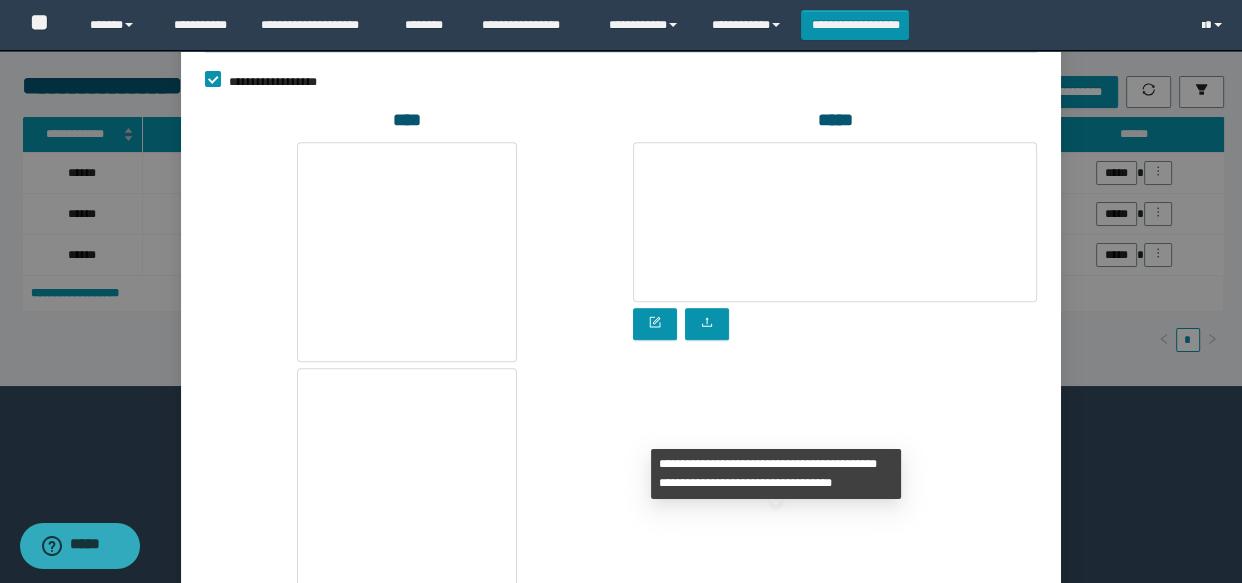 scroll, scrollTop: 191, scrollLeft: 0, axis: vertical 